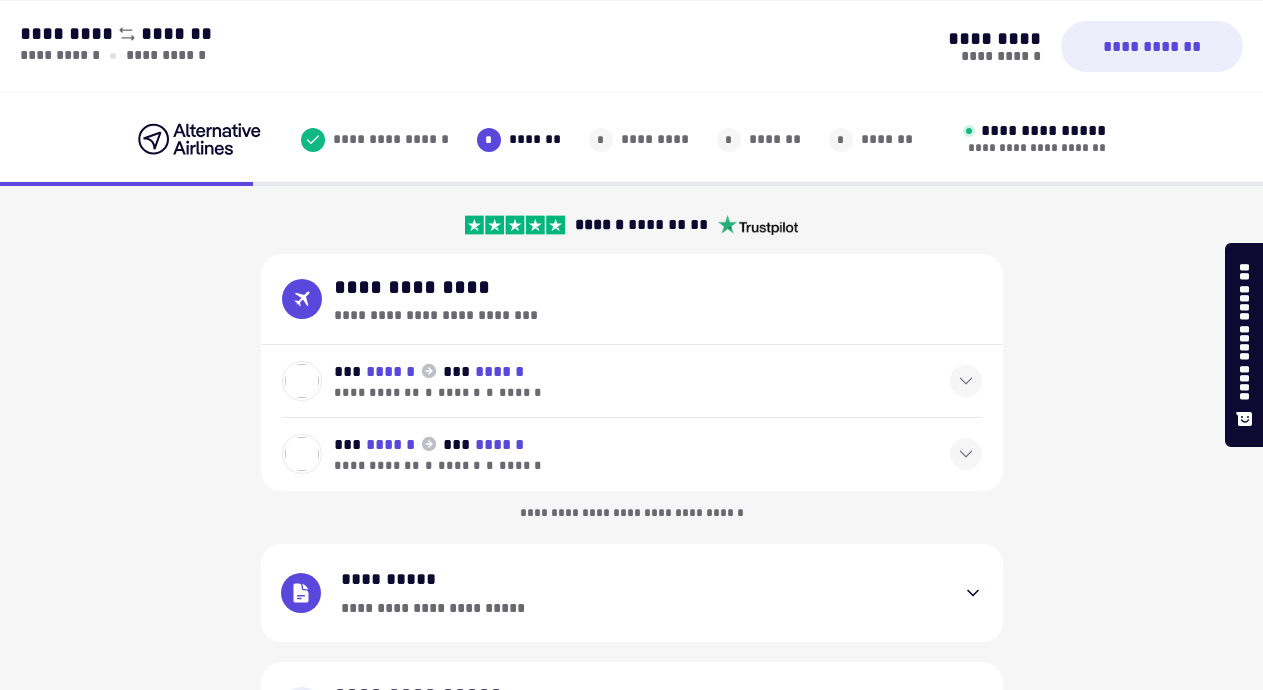 select on "**" 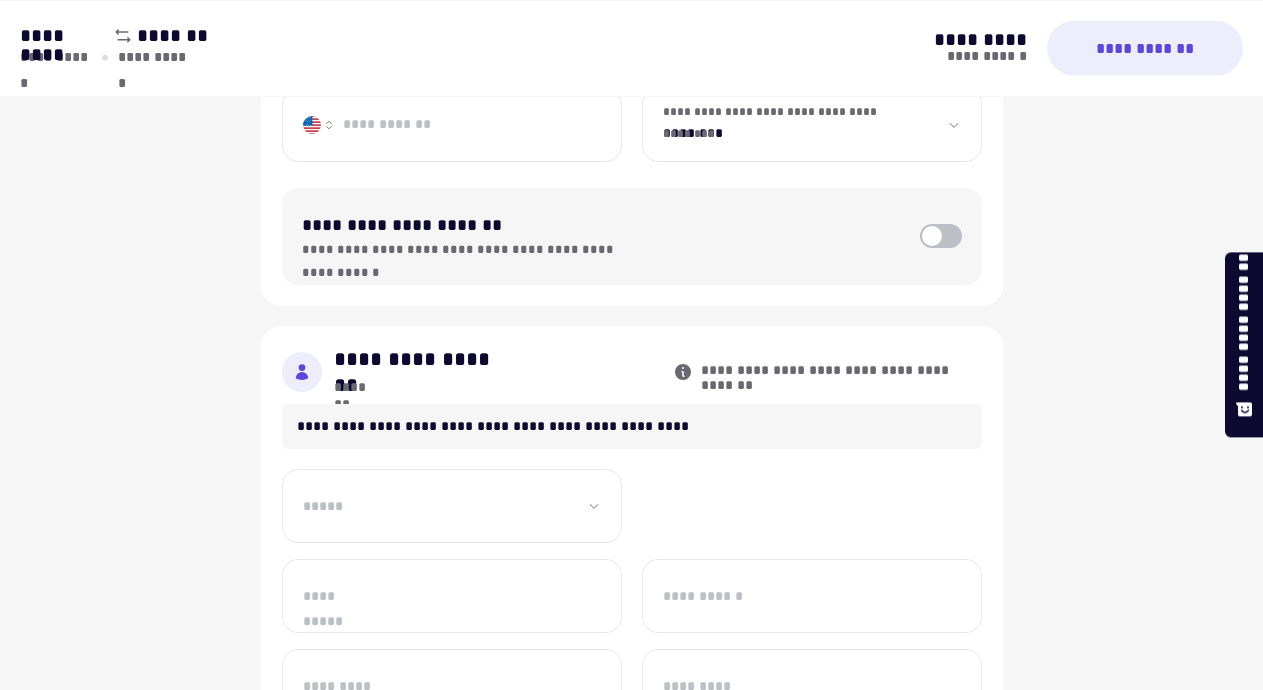 scroll, scrollTop: 910, scrollLeft: 0, axis: vertical 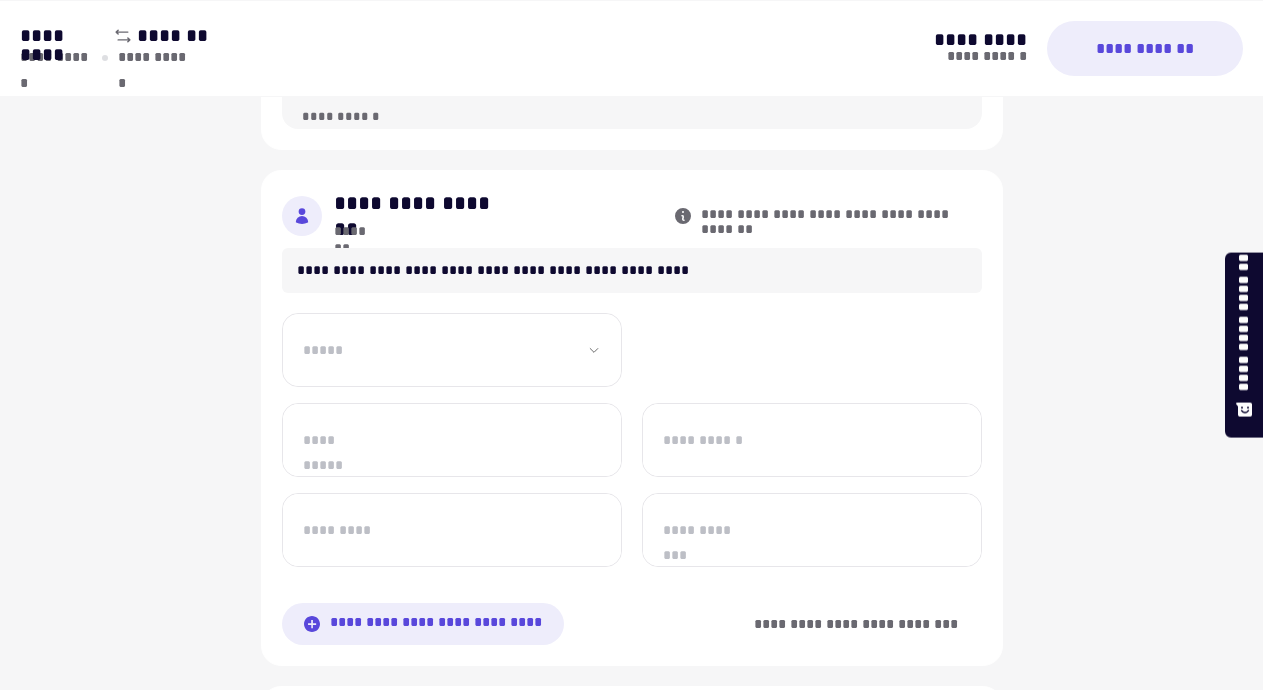 click on "**********" at bounding box center [452, 350] 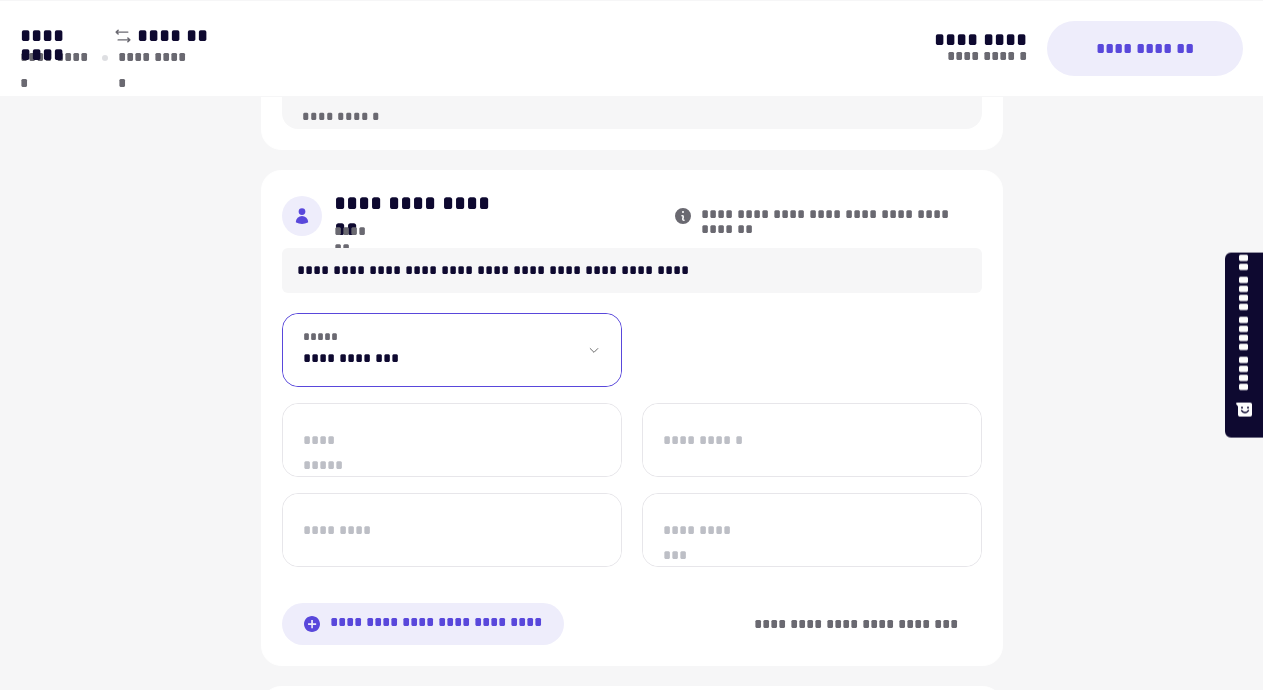 select on "***" 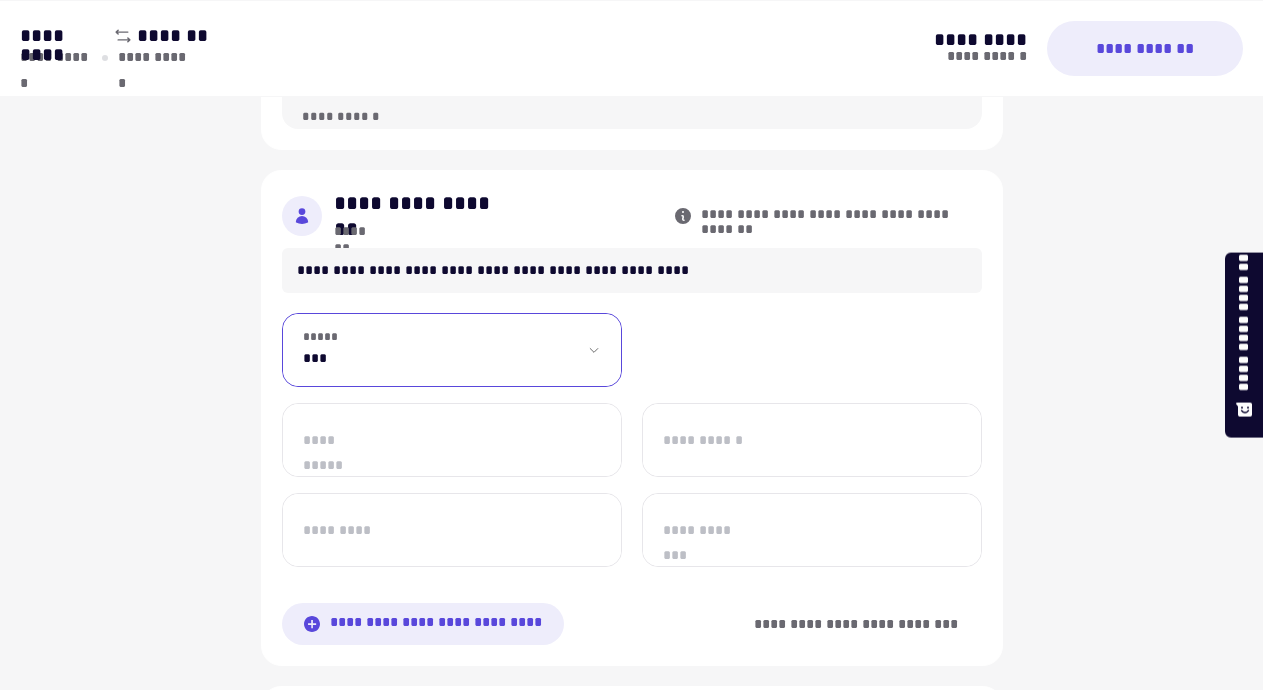 click on "***" at bounding box center (0, 0) 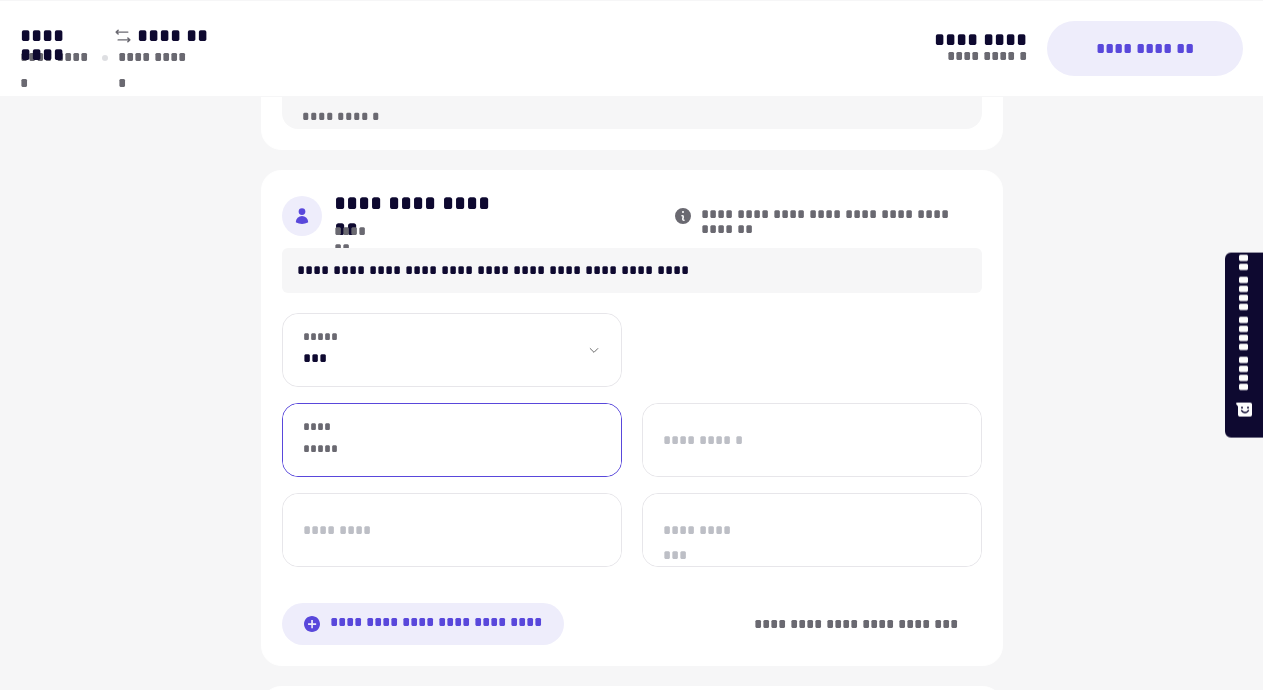 click on "**********" at bounding box center [452, 440] 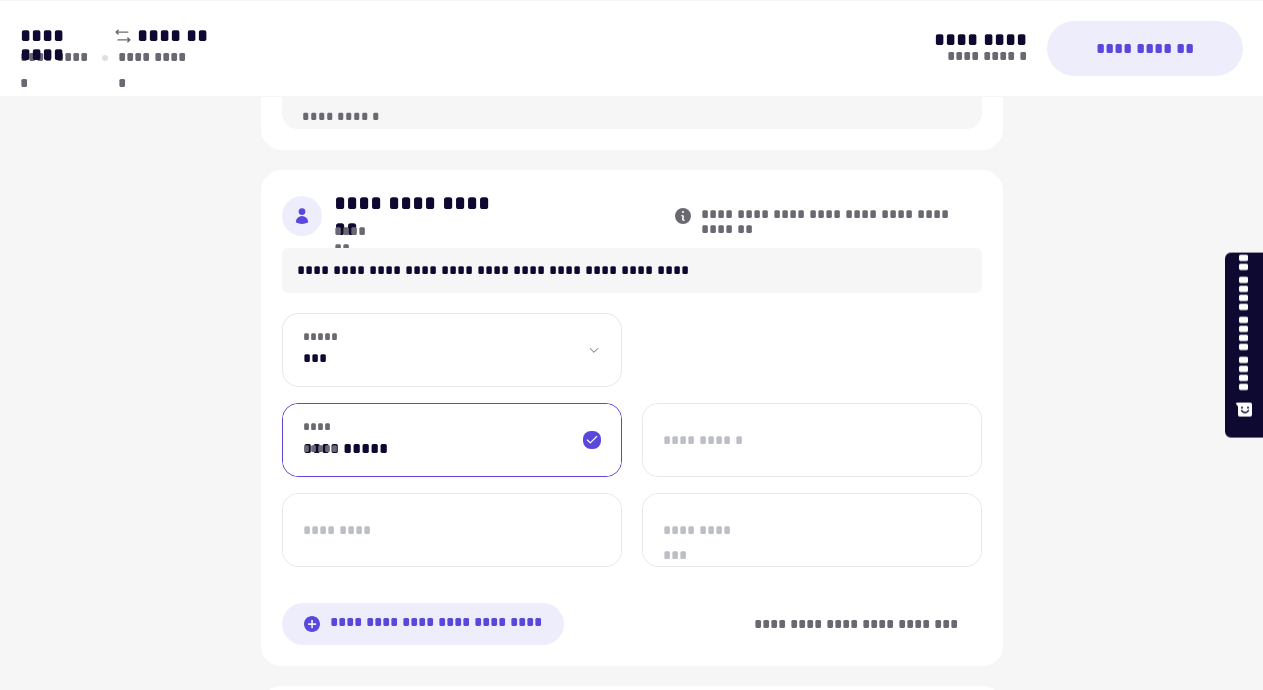 type on "**********" 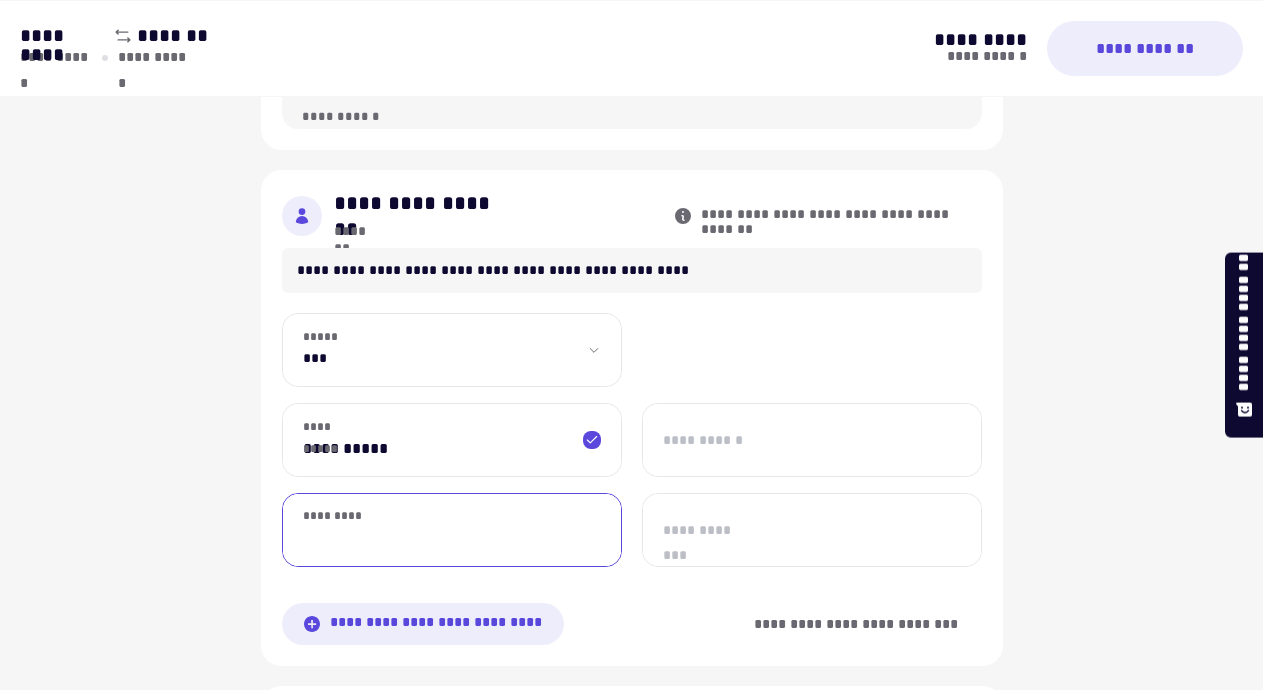 click on "*********" at bounding box center [452, 530] 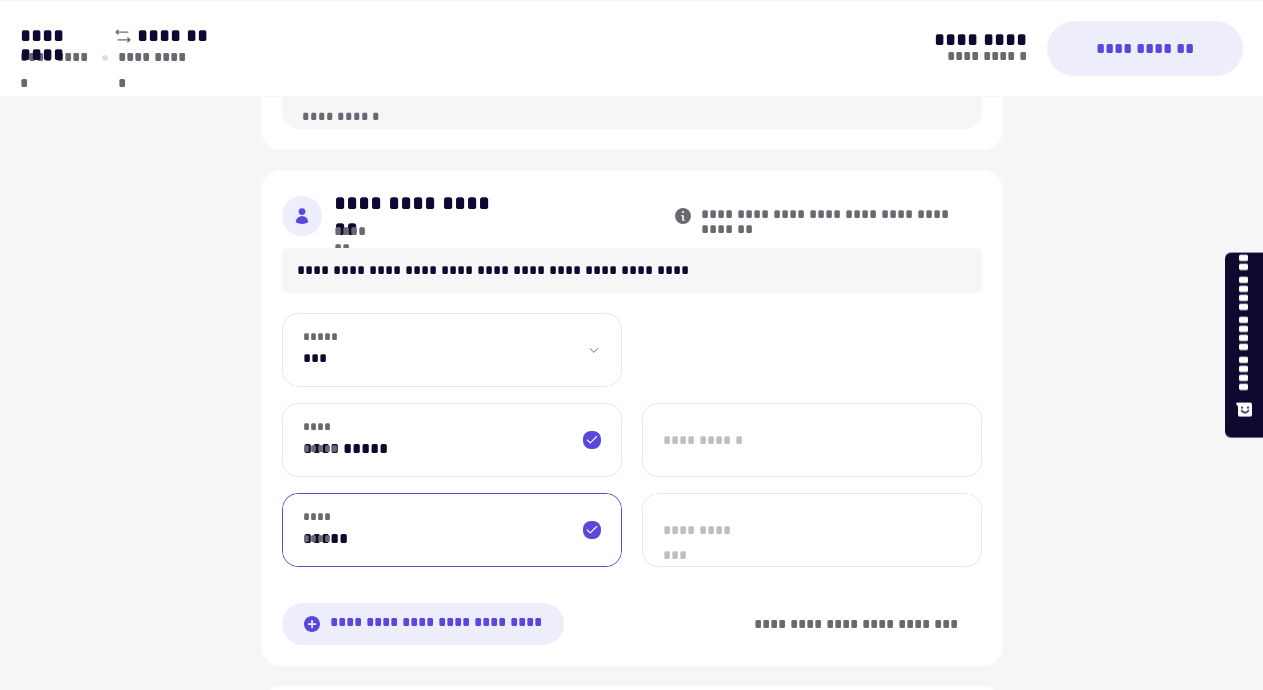 type on "*****" 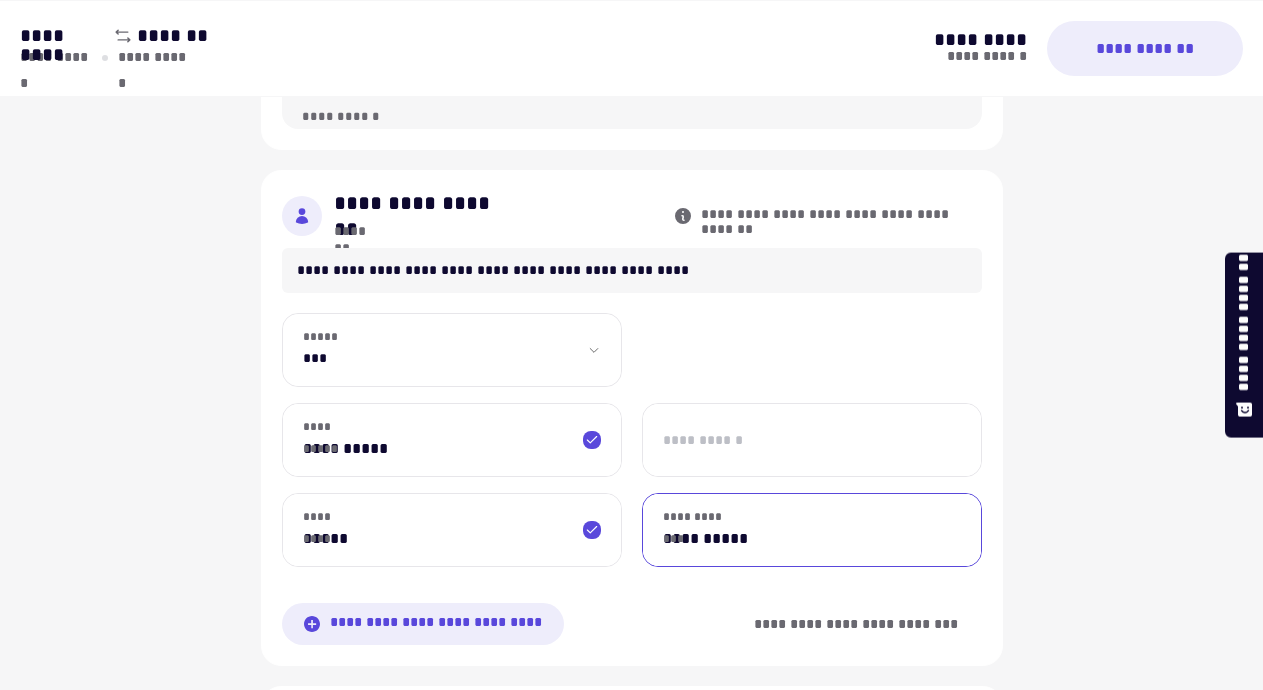 type on "**********" 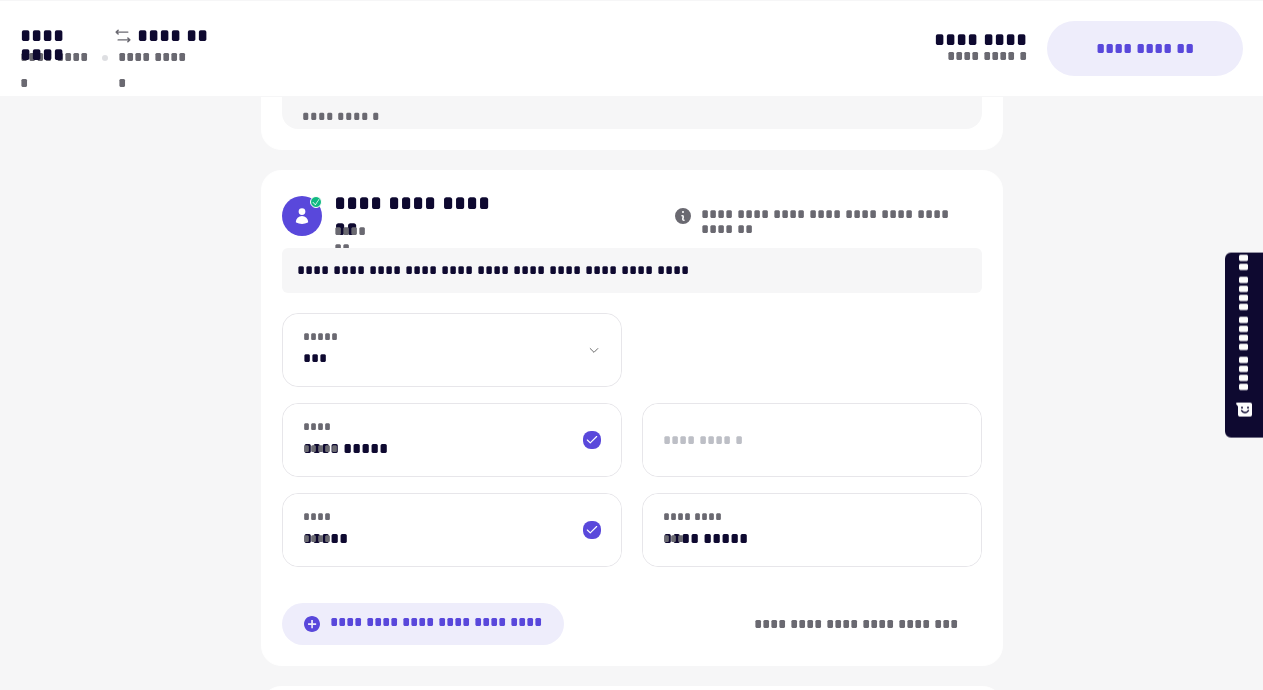 click on "**********" at bounding box center [631, 289] 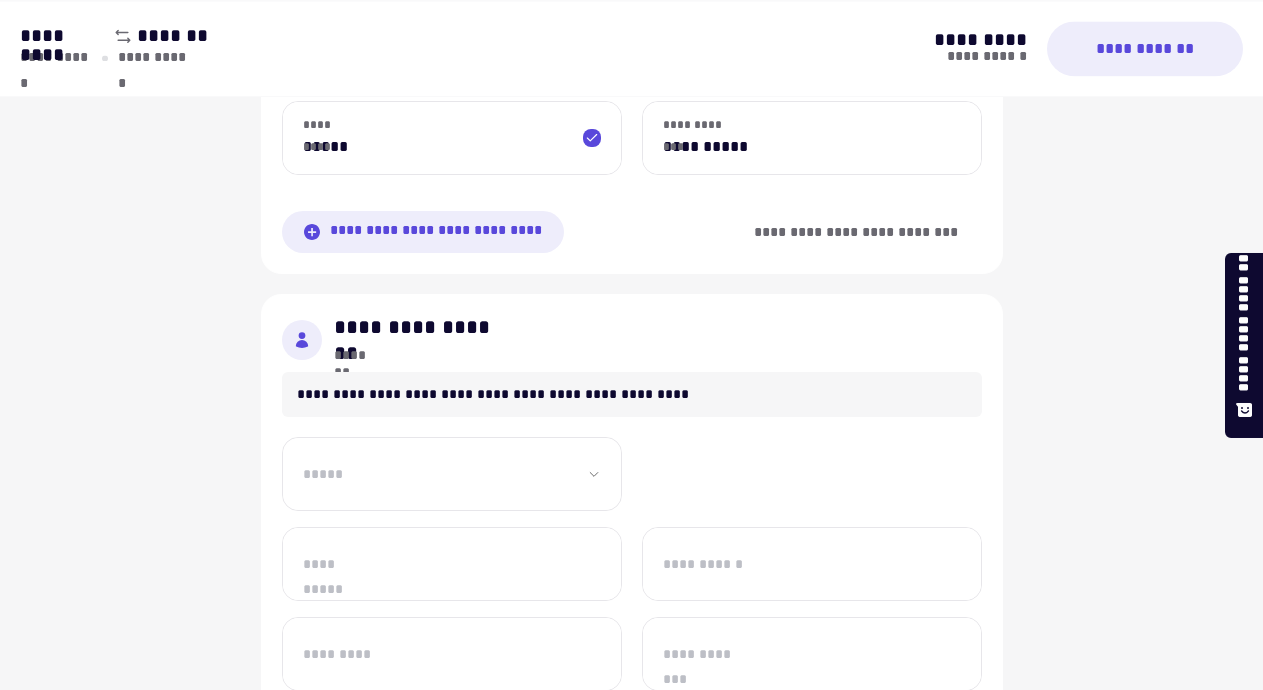 scroll, scrollTop: 1318, scrollLeft: 0, axis: vertical 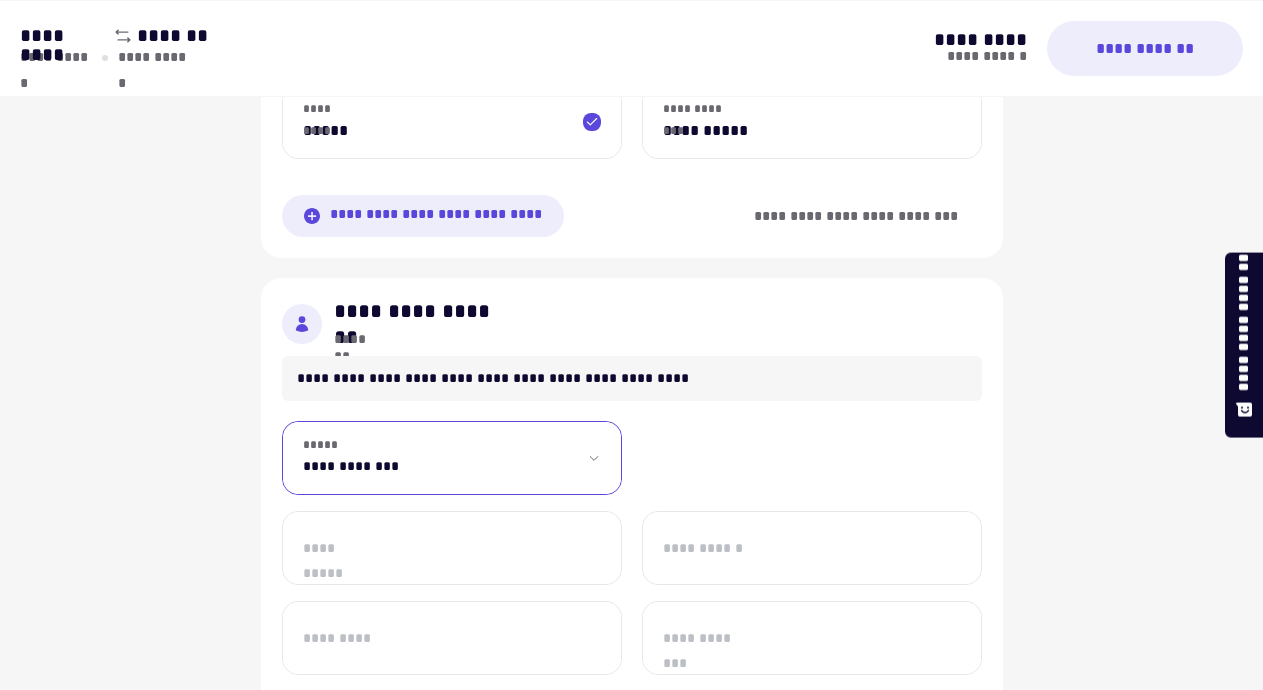 click on "**********" at bounding box center [452, 458] 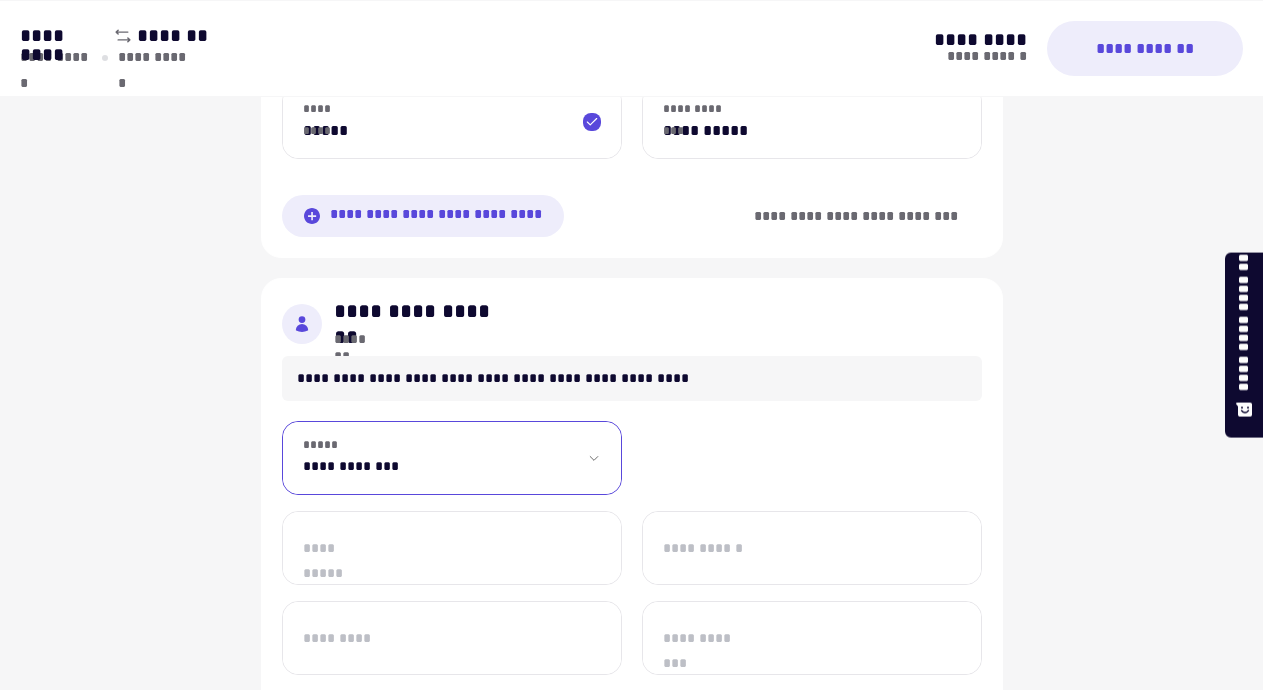 select on "**" 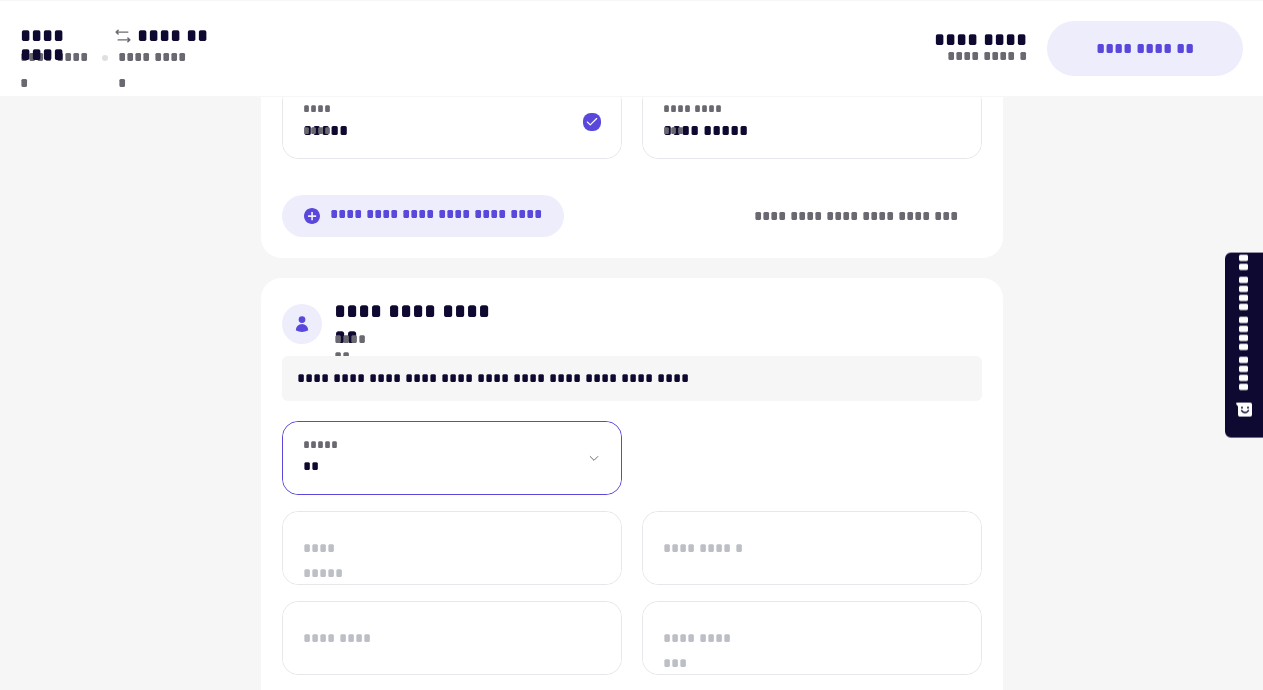 click on "**" at bounding box center [0, 0] 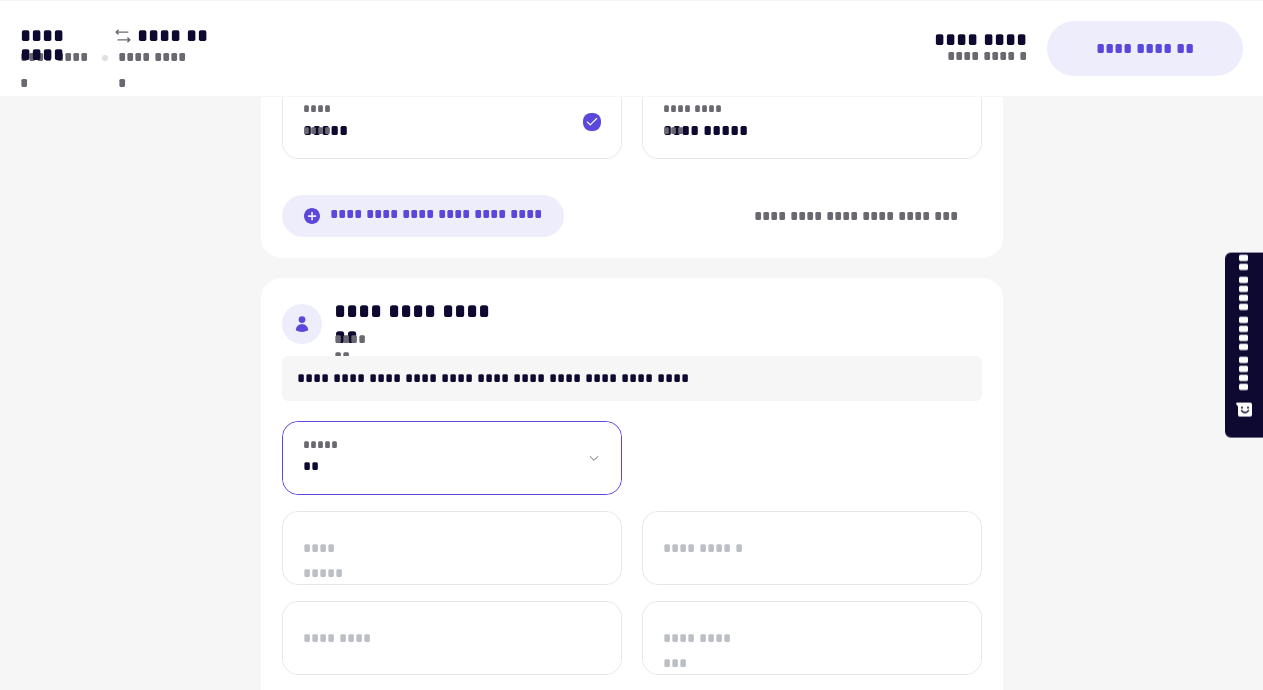 click on "**********" at bounding box center [452, 548] 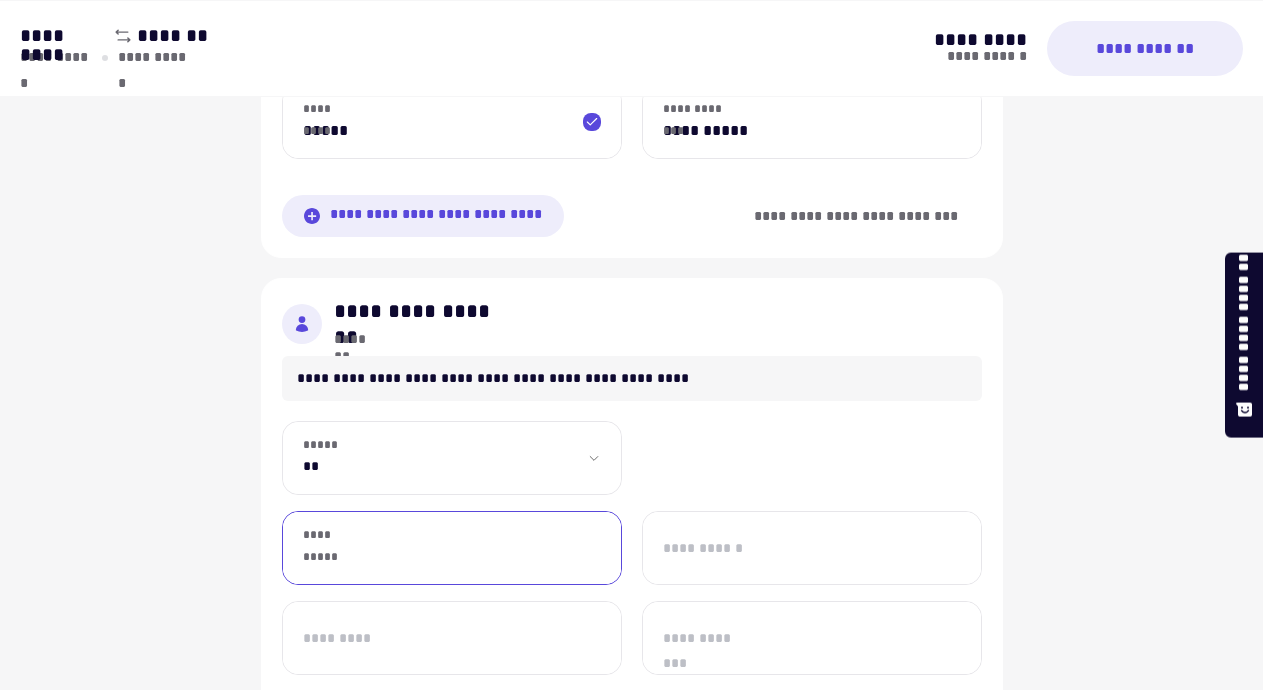 type on "*" 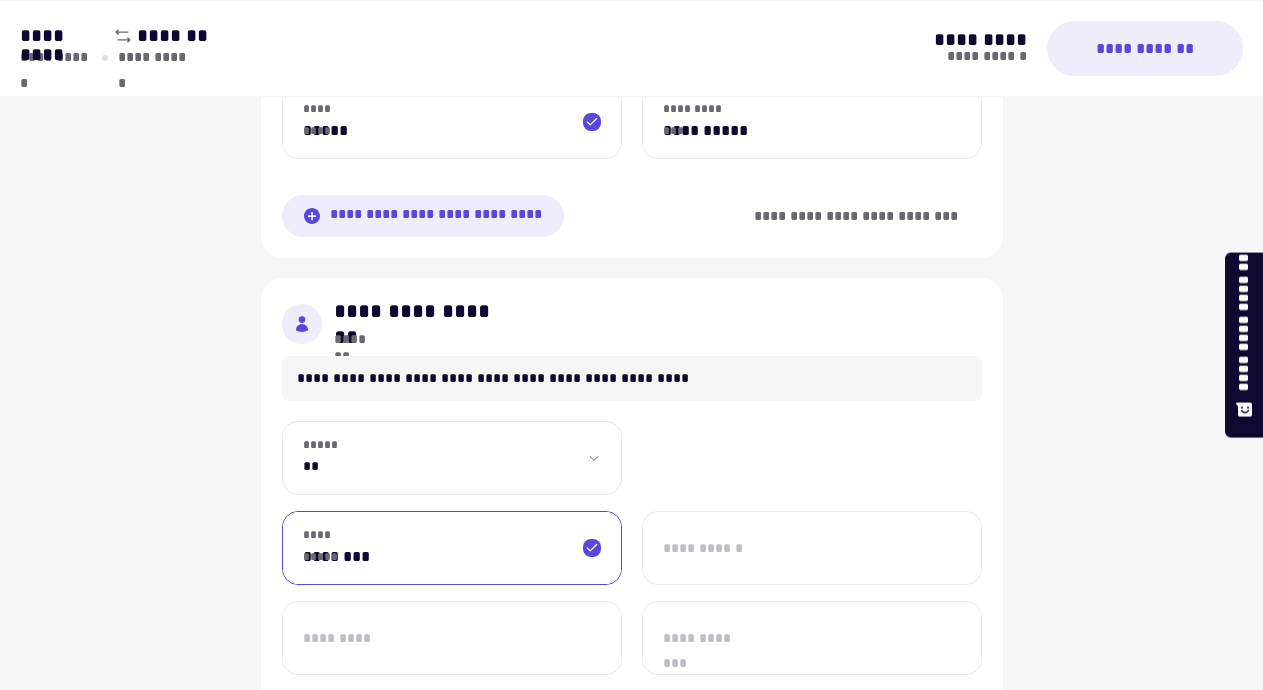 type on "********" 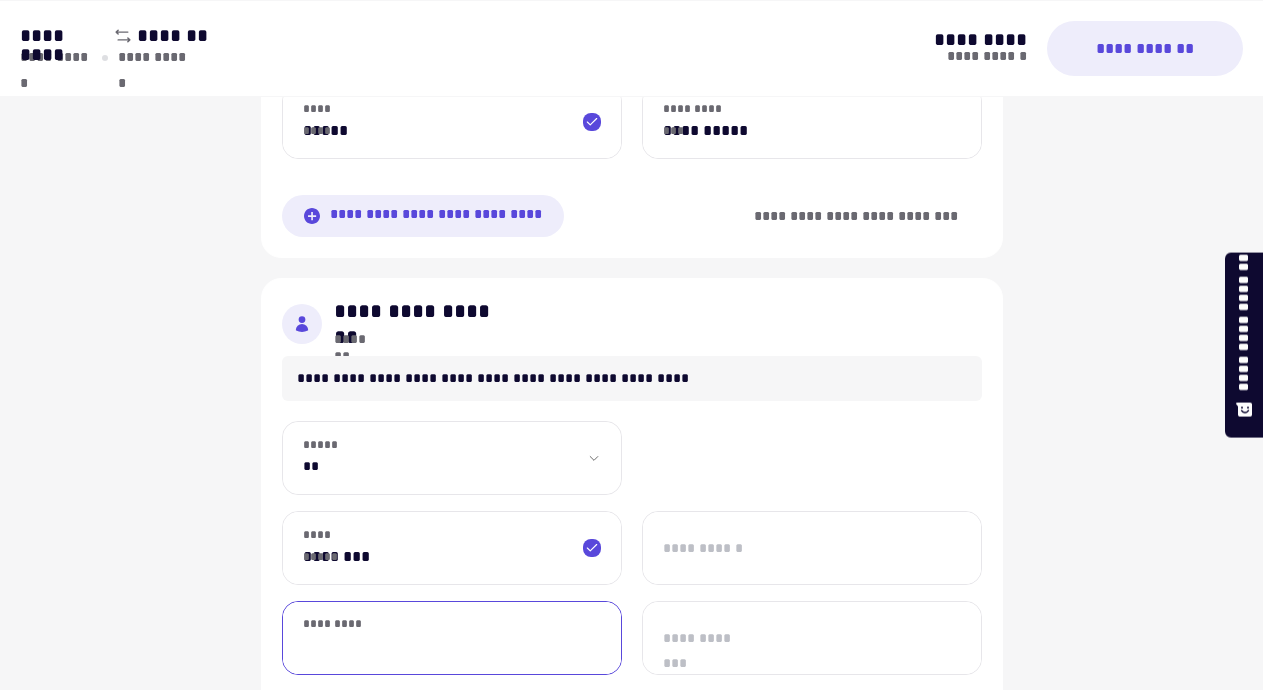 click on "*********" at bounding box center (452, 638) 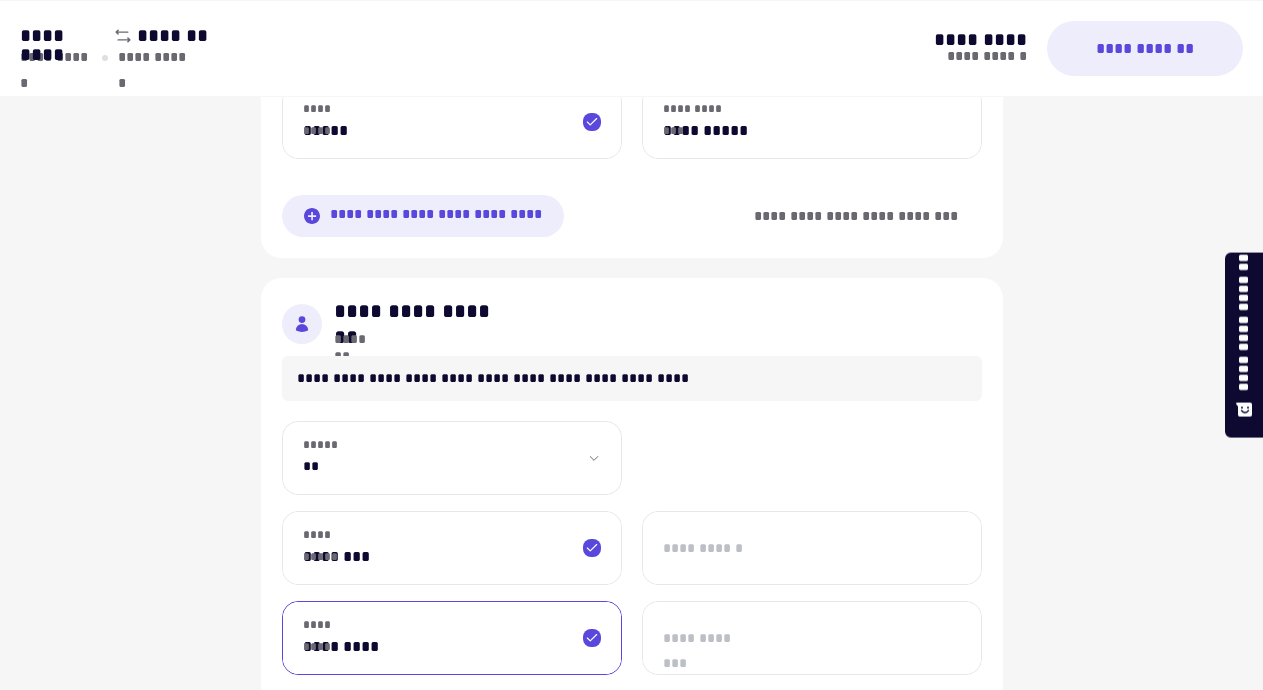 type on "*********" 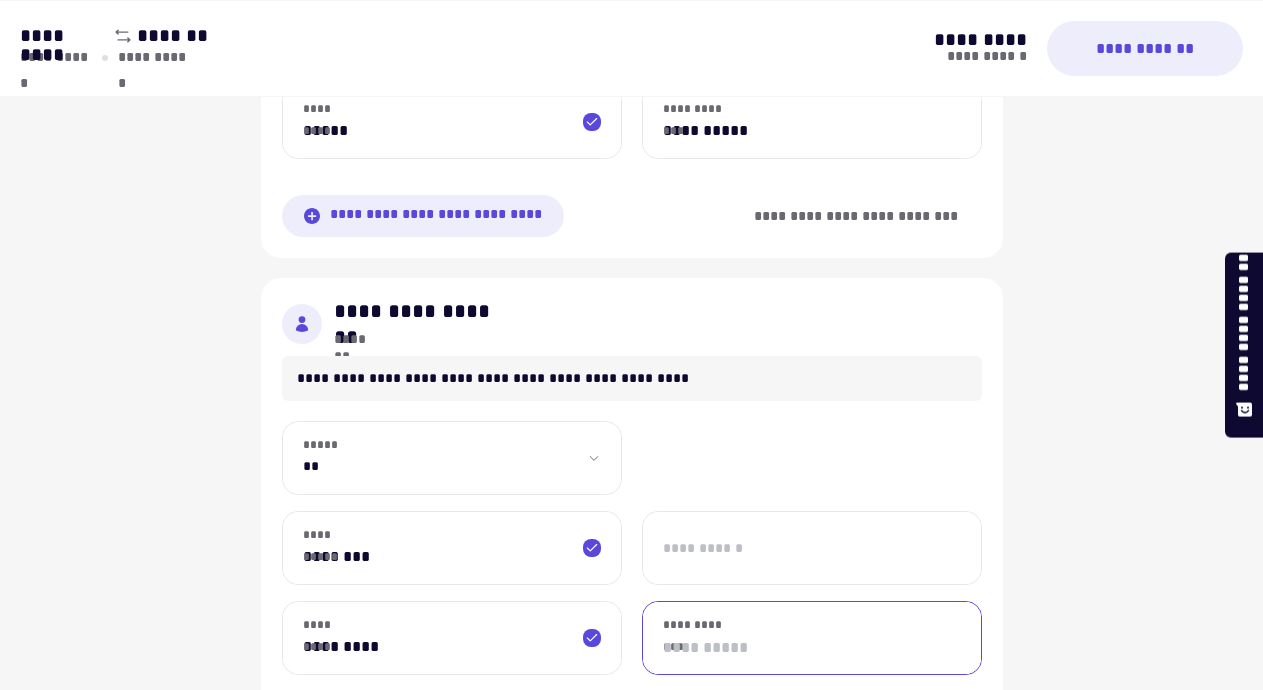 click on "**********" at bounding box center (812, 638) 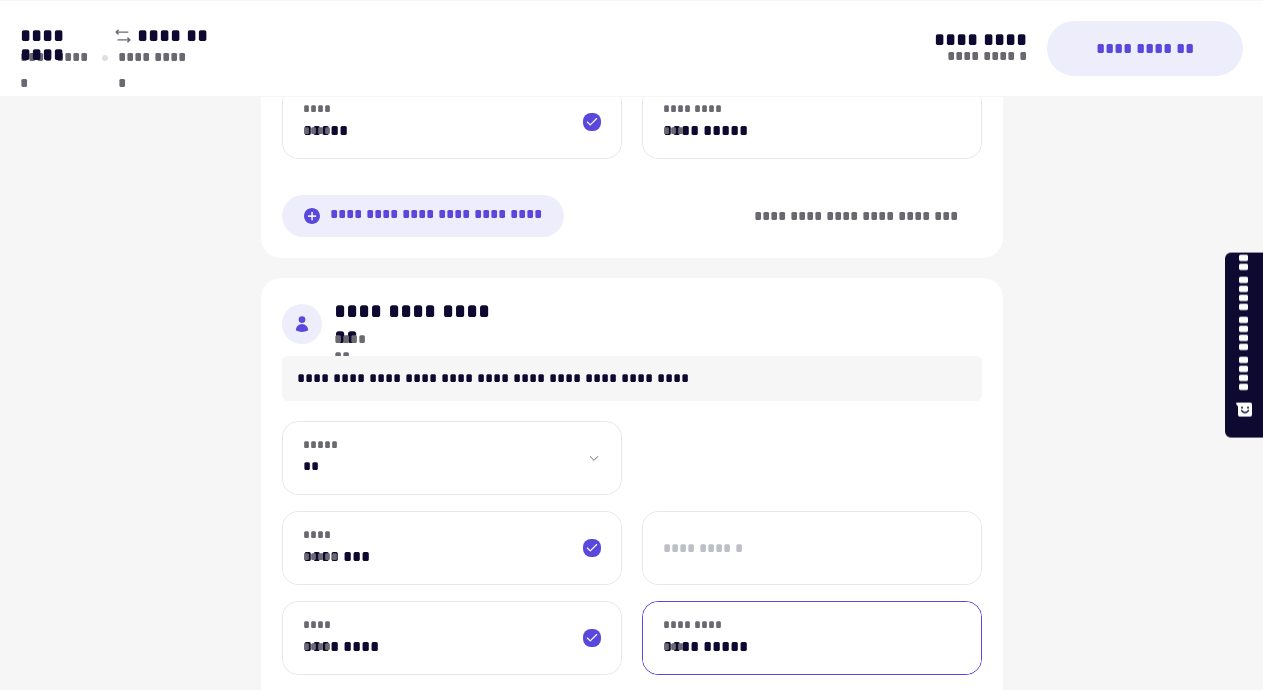 type on "**********" 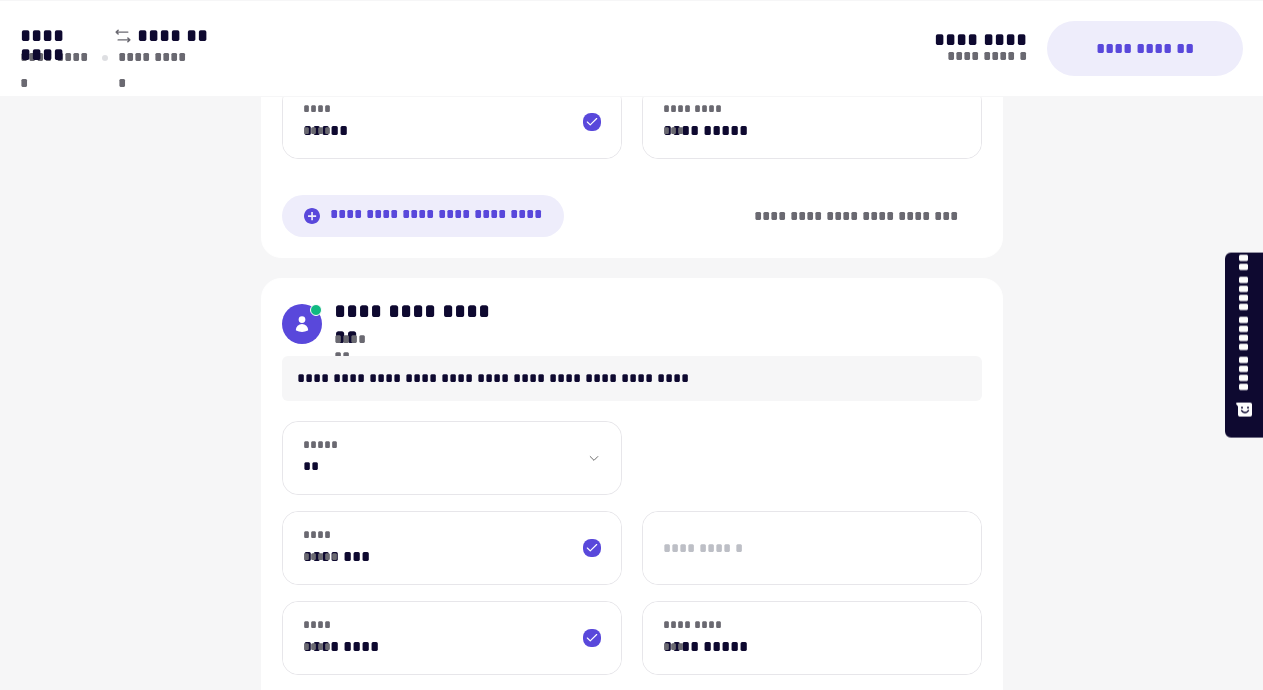 click on "**********" at bounding box center [632, -50] 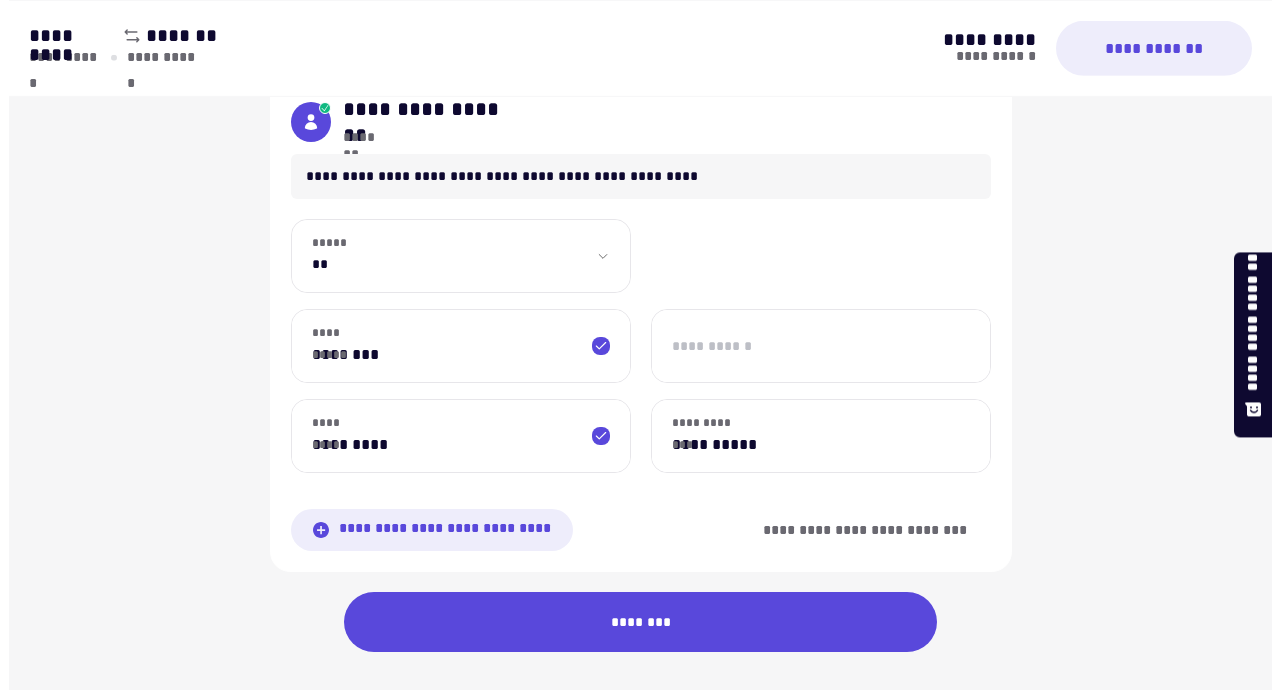 scroll, scrollTop: 1522, scrollLeft: 0, axis: vertical 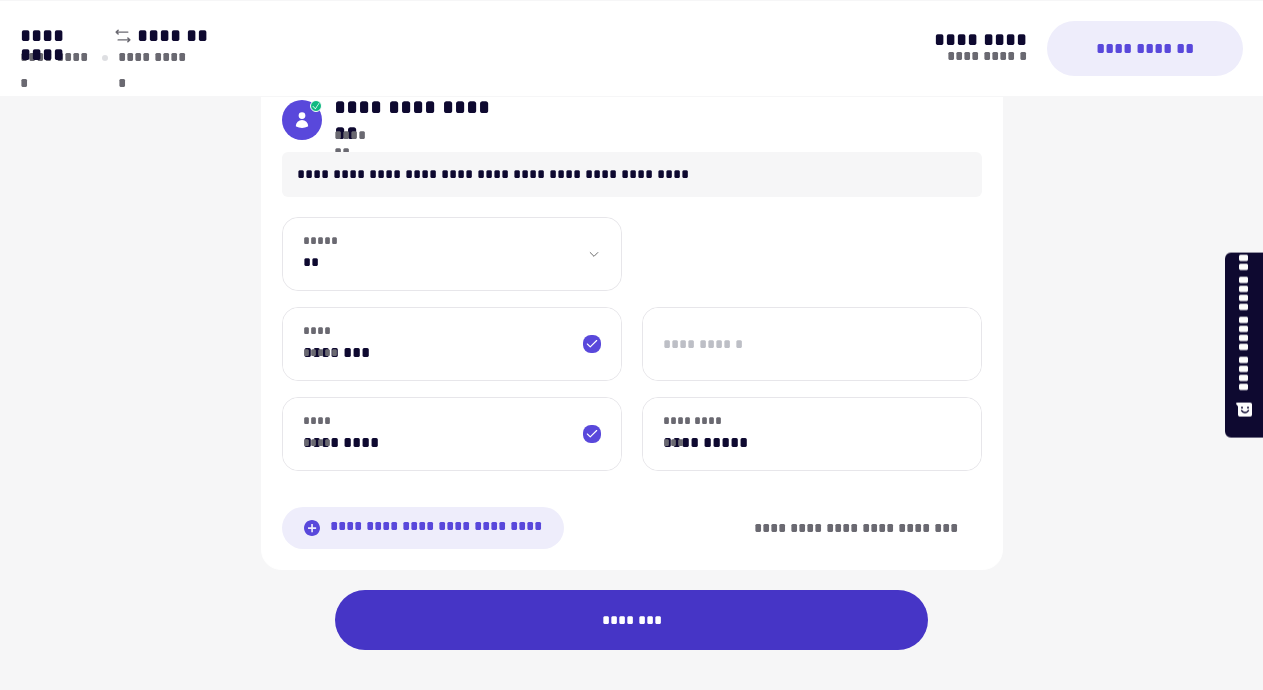 click on "********" at bounding box center (632, 620) 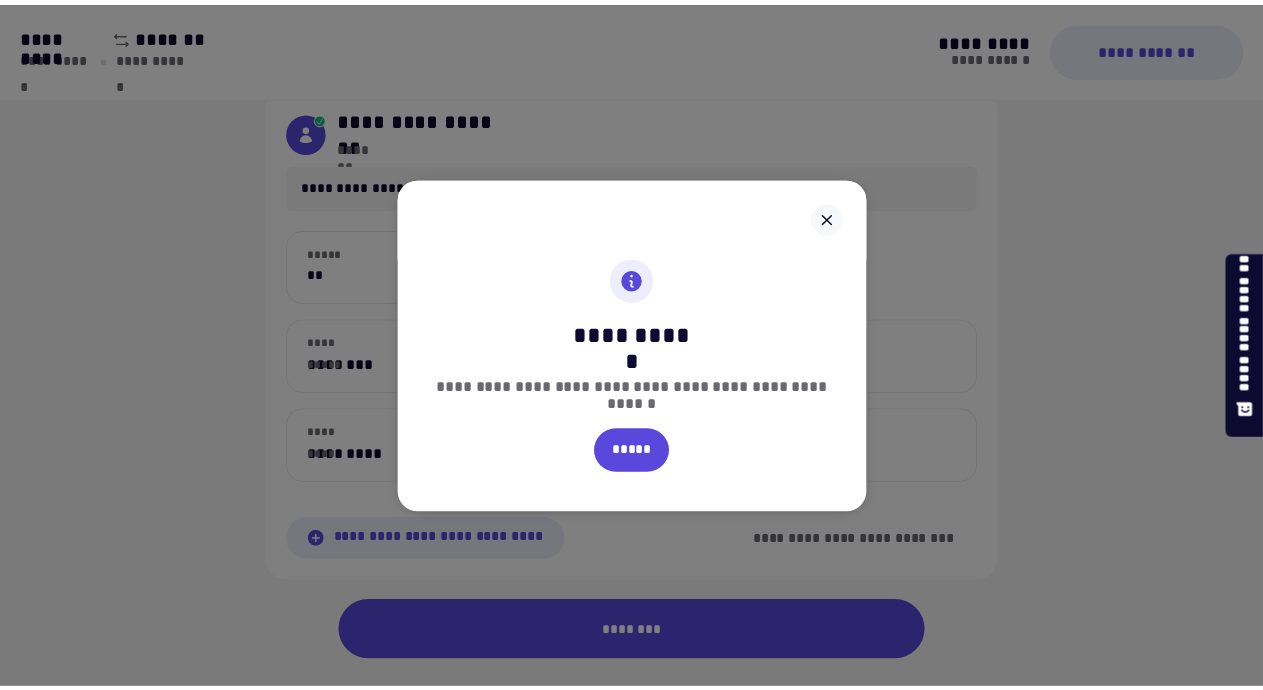 scroll, scrollTop: 516, scrollLeft: 0, axis: vertical 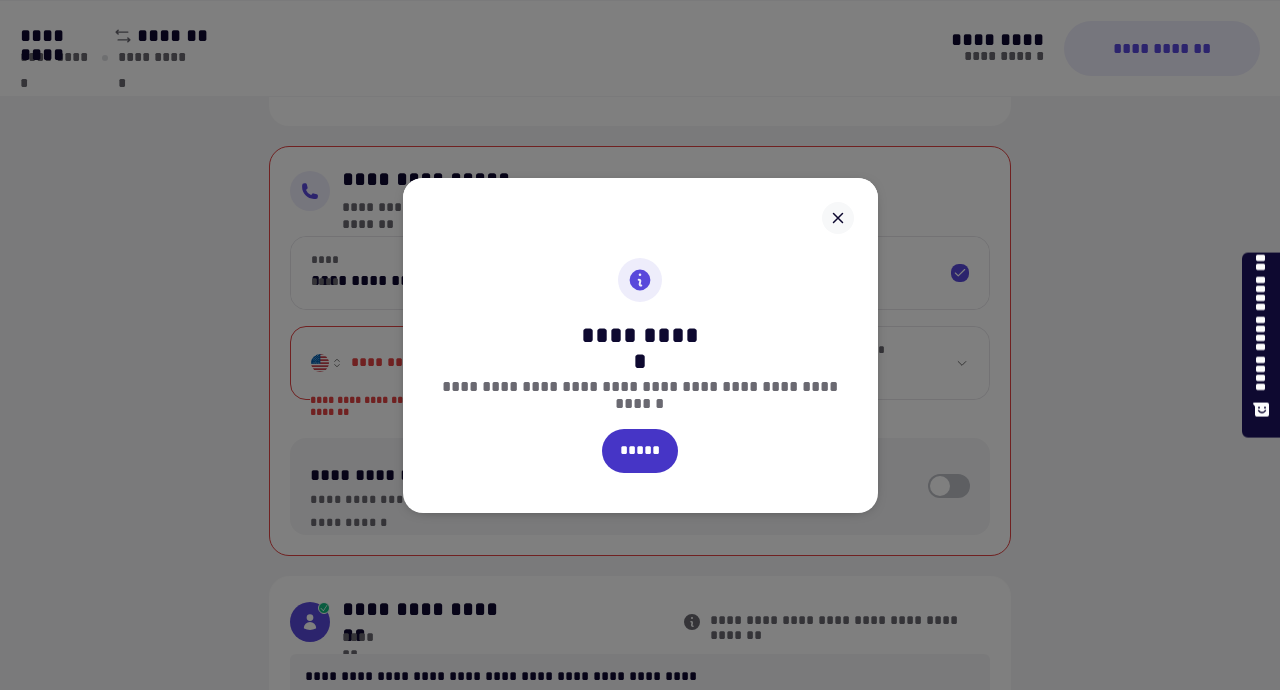 click on "*****" at bounding box center [640, 451] 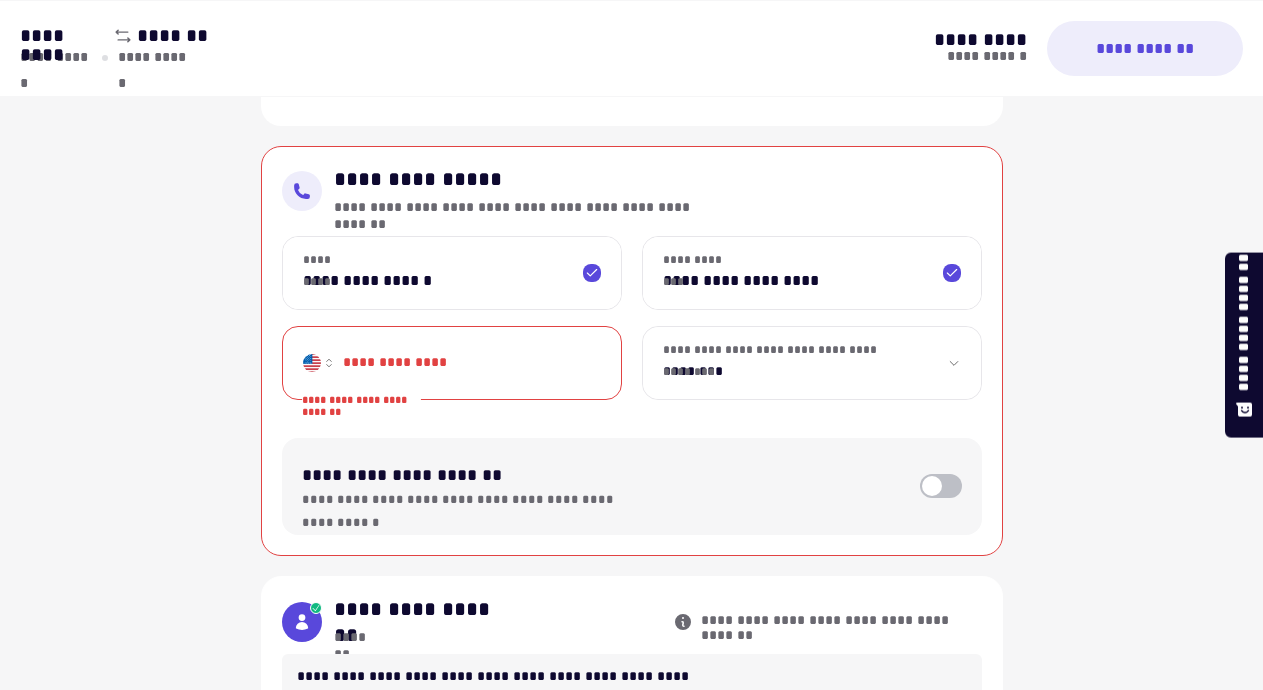 click on "**********" at bounding box center [467, 363] 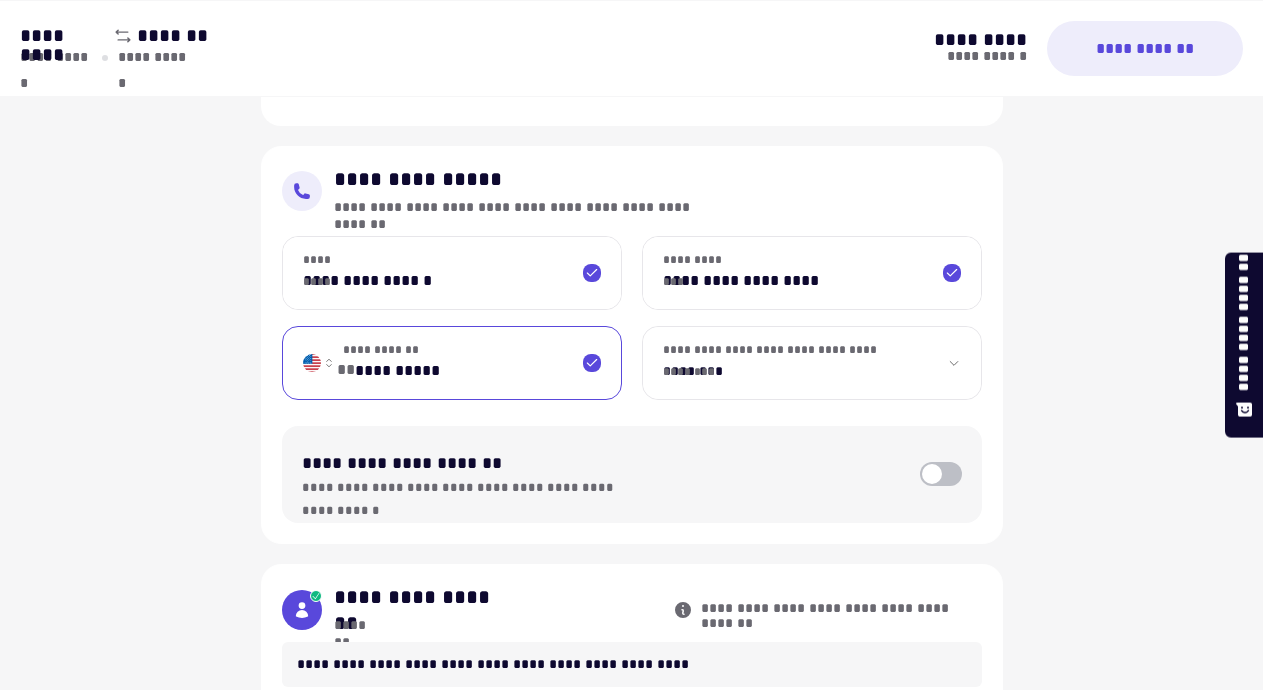 type on "**********" 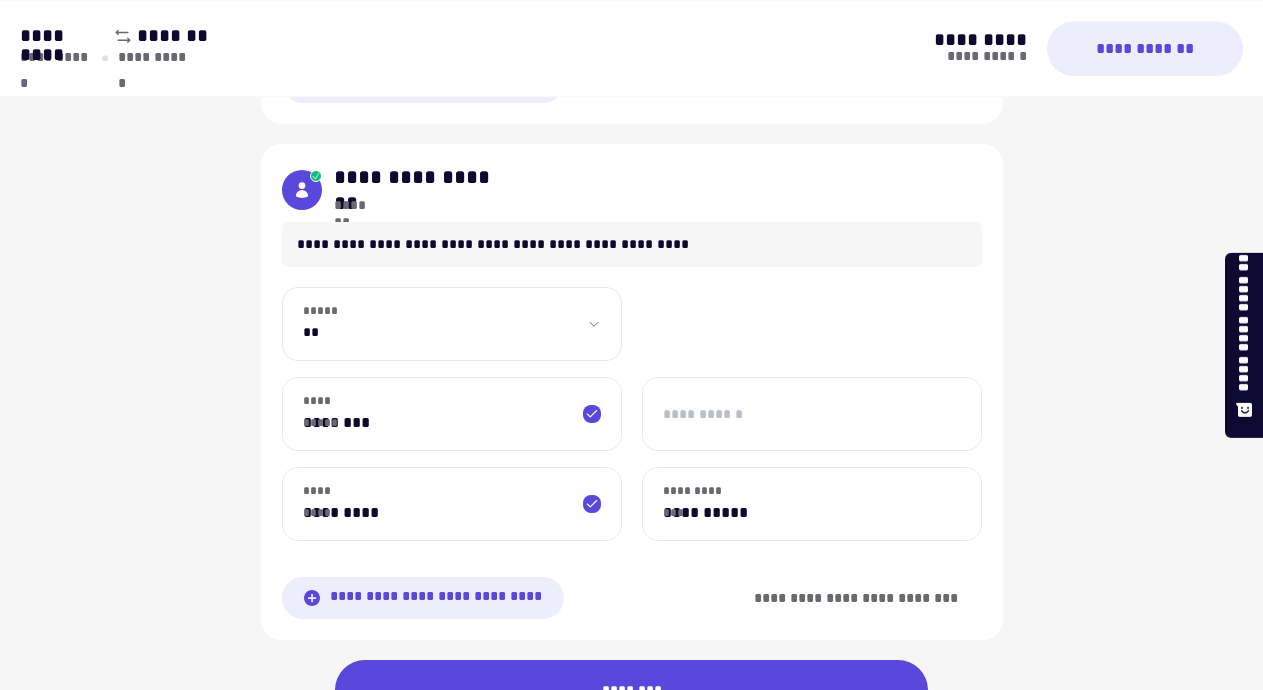scroll, scrollTop: 1522, scrollLeft: 0, axis: vertical 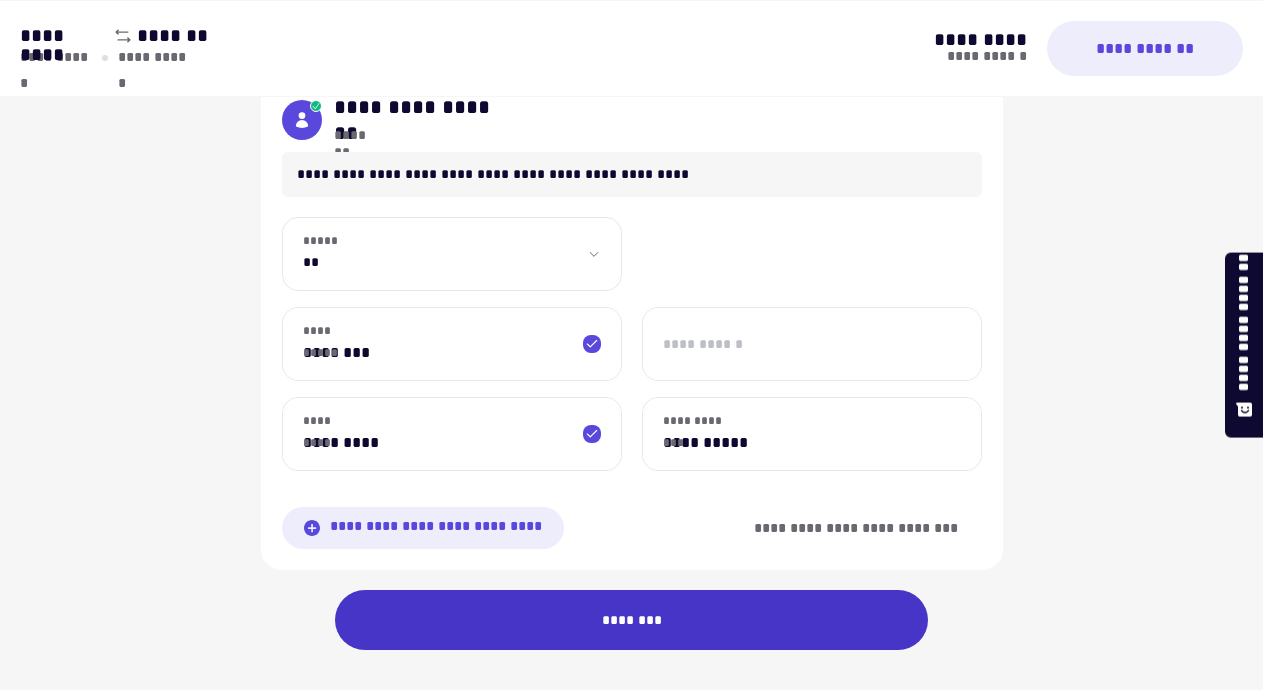 drag, startPoint x: 658, startPoint y: 608, endPoint x: 668, endPoint y: 605, distance: 10.440307 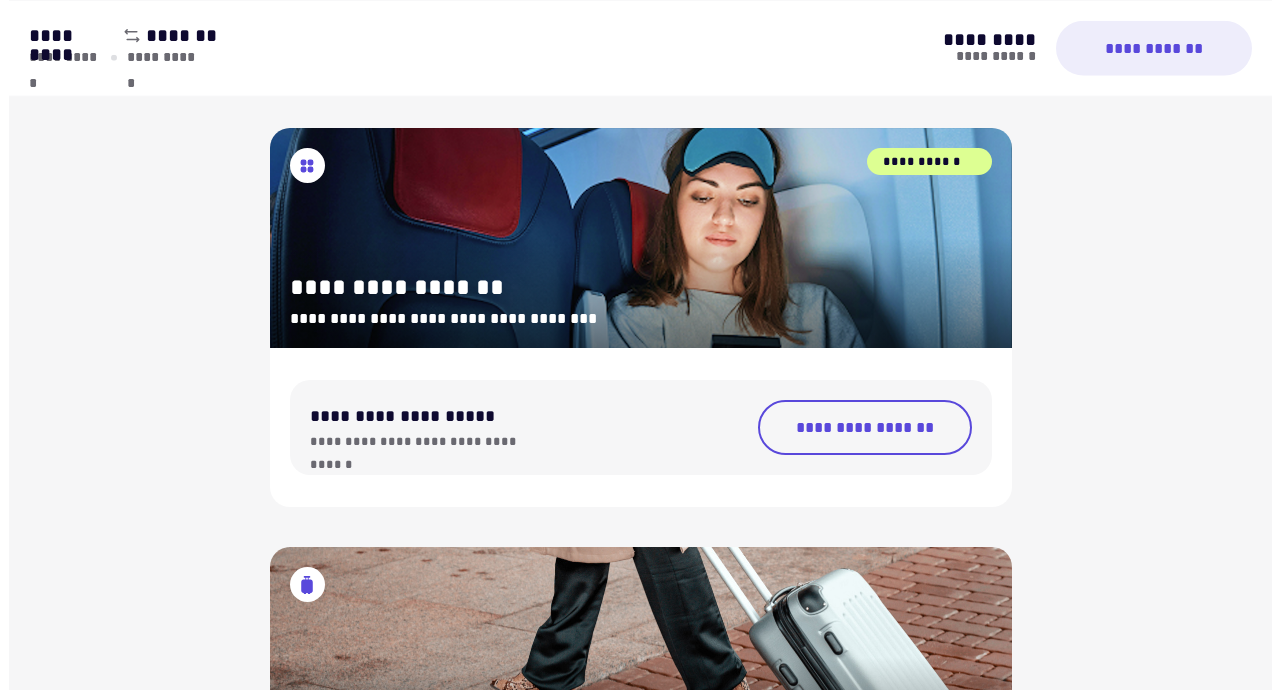 scroll, scrollTop: 204, scrollLeft: 0, axis: vertical 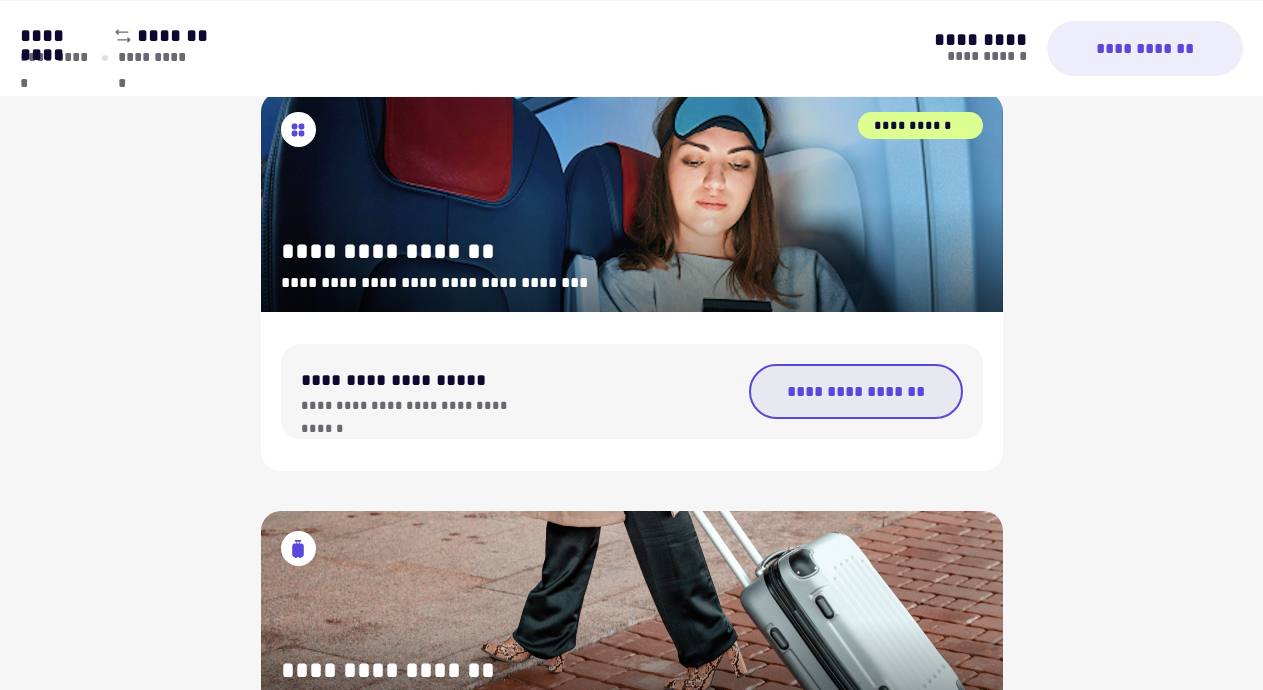 click on "**********" at bounding box center [856, 391] 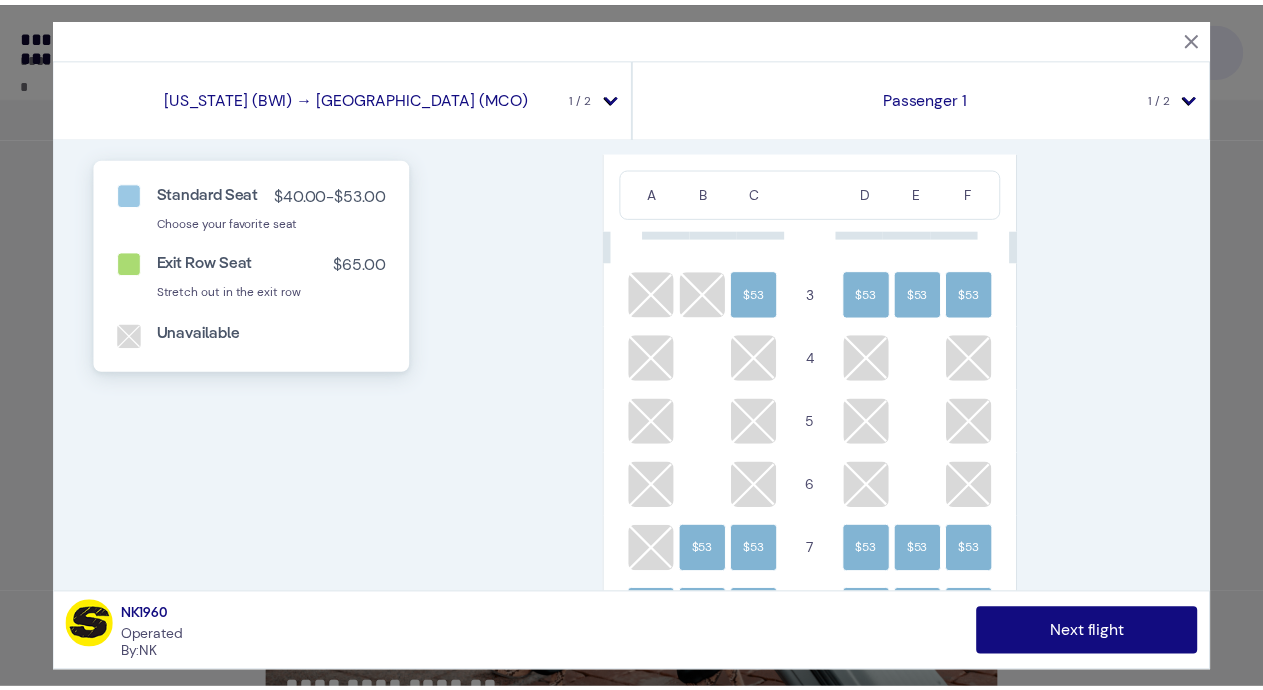 scroll, scrollTop: 0, scrollLeft: 0, axis: both 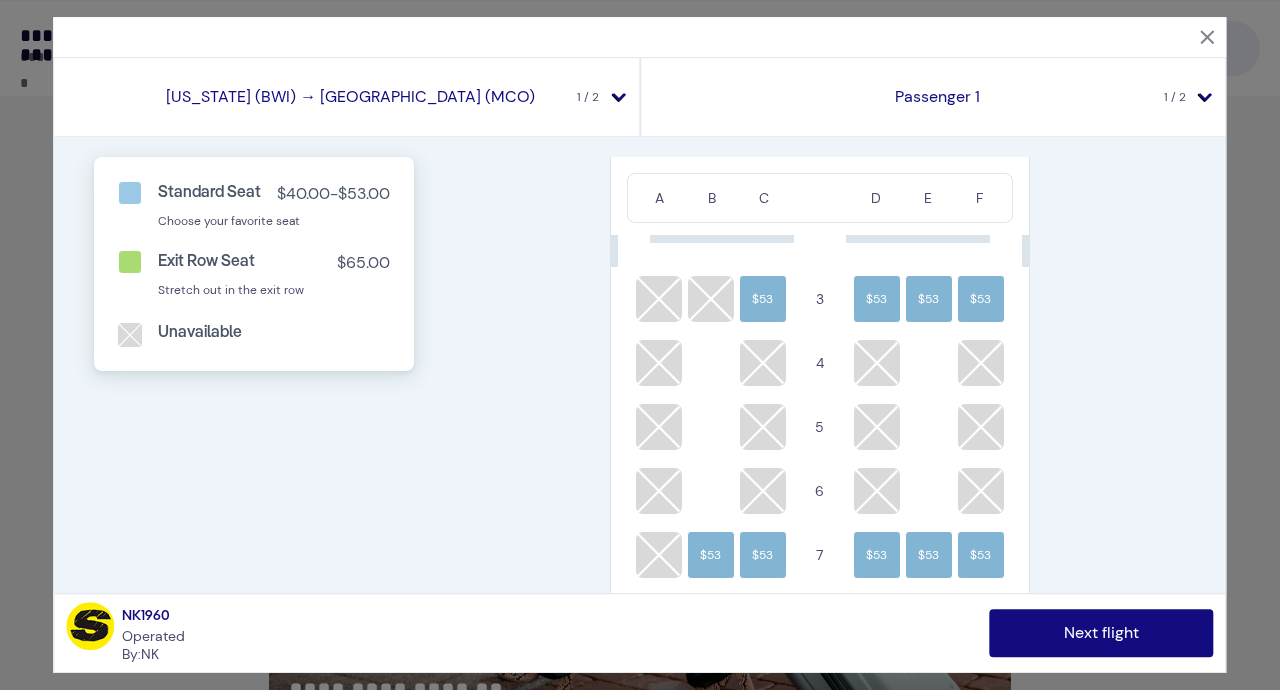 click at bounding box center (1208, 37) 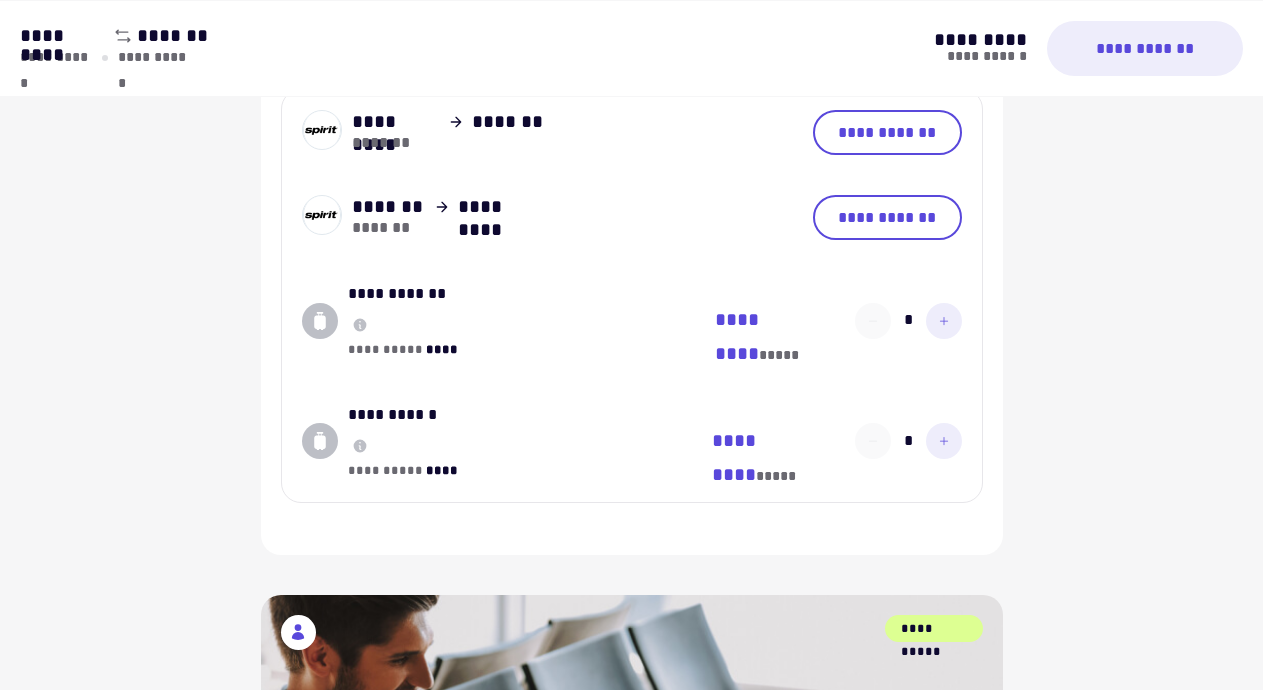 scroll, scrollTop: 776, scrollLeft: 0, axis: vertical 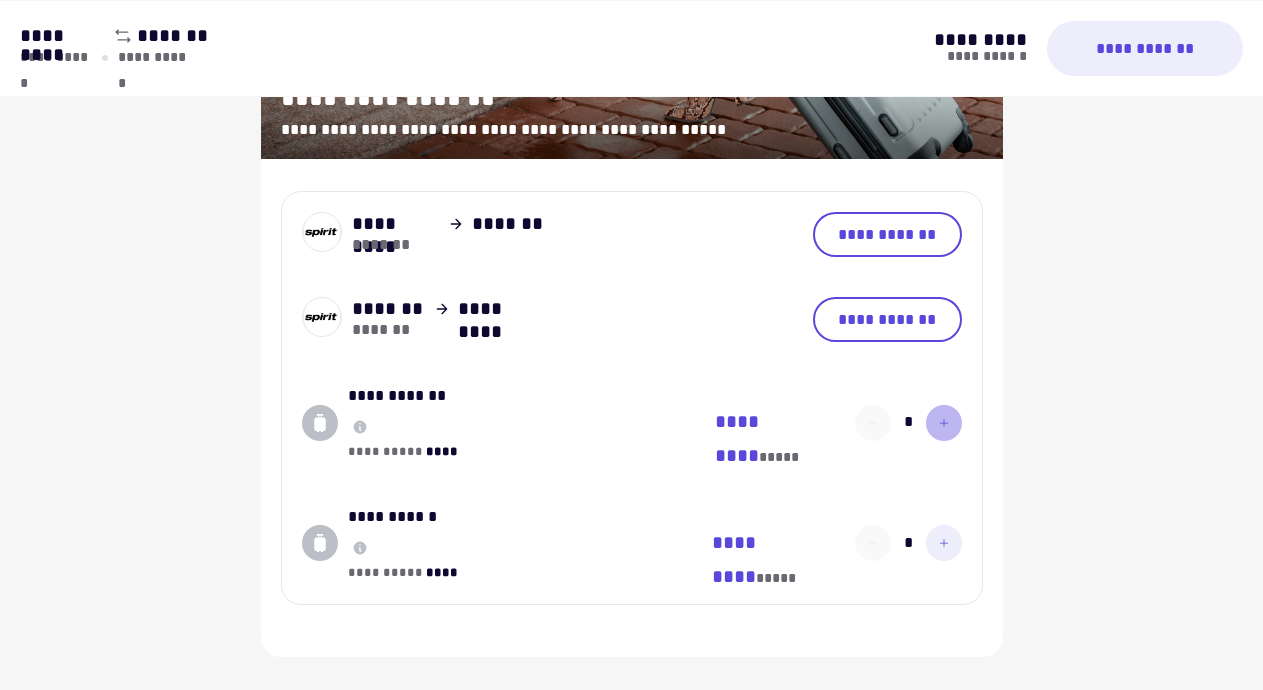 click at bounding box center [944, 423] 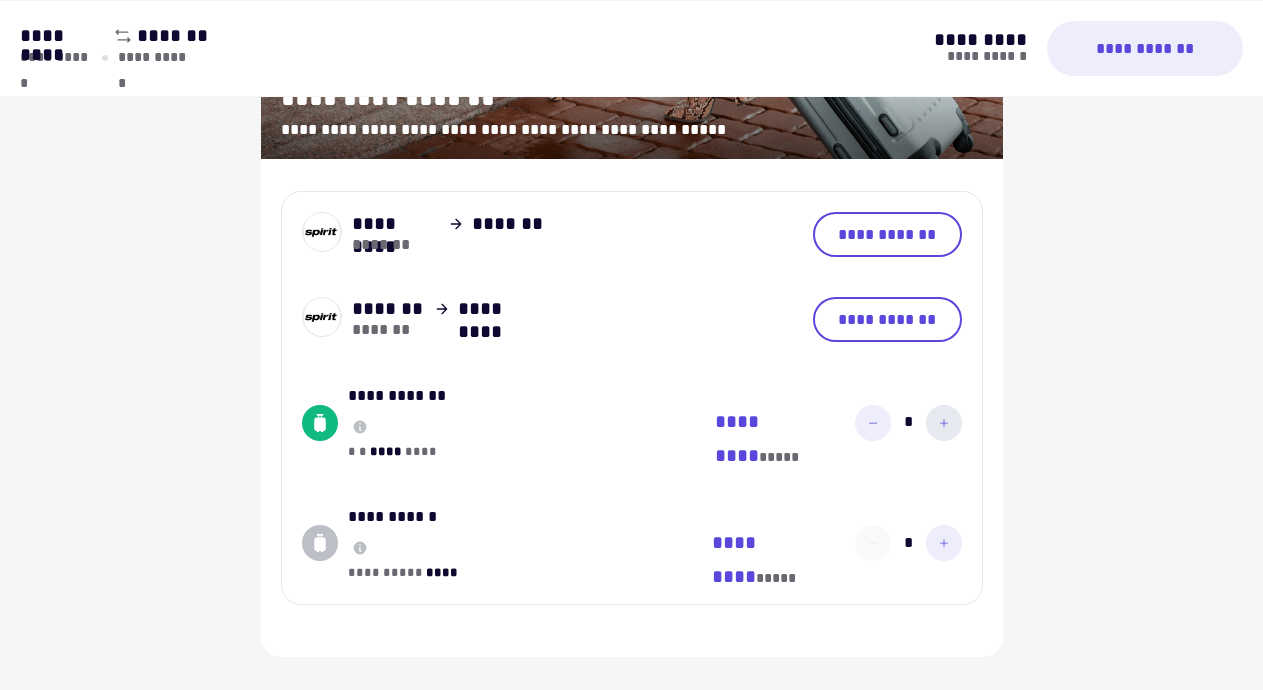 click at bounding box center [944, 423] 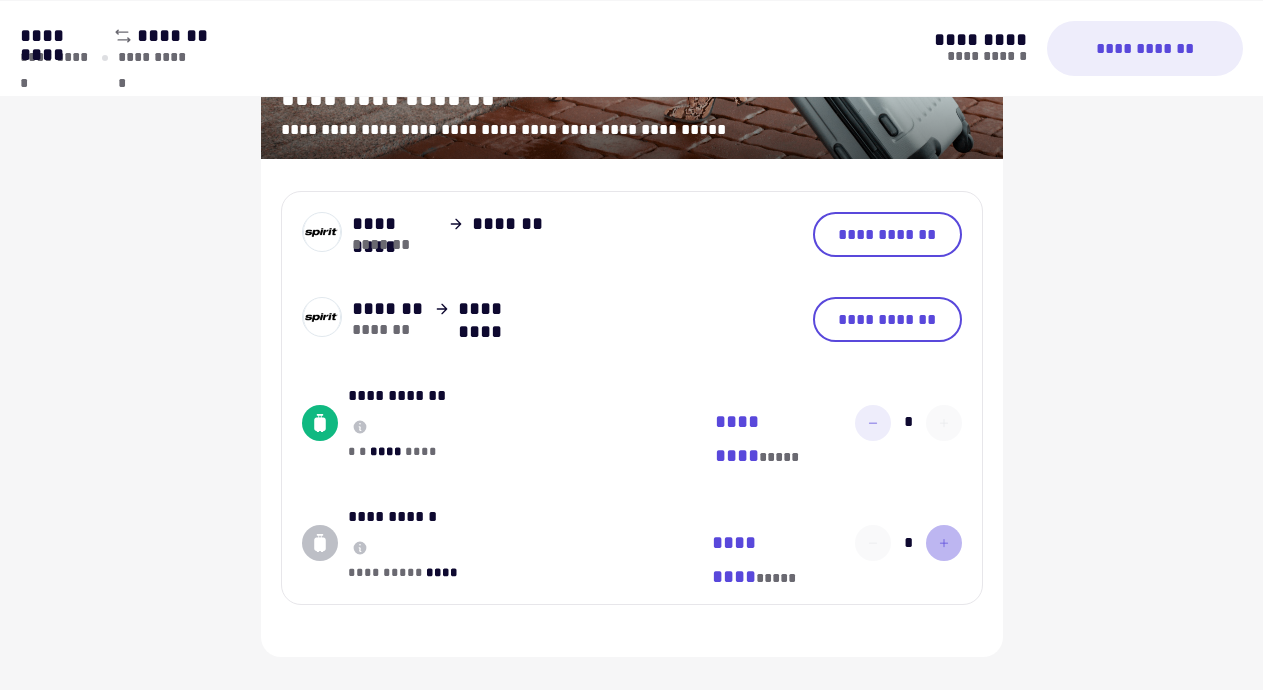 click 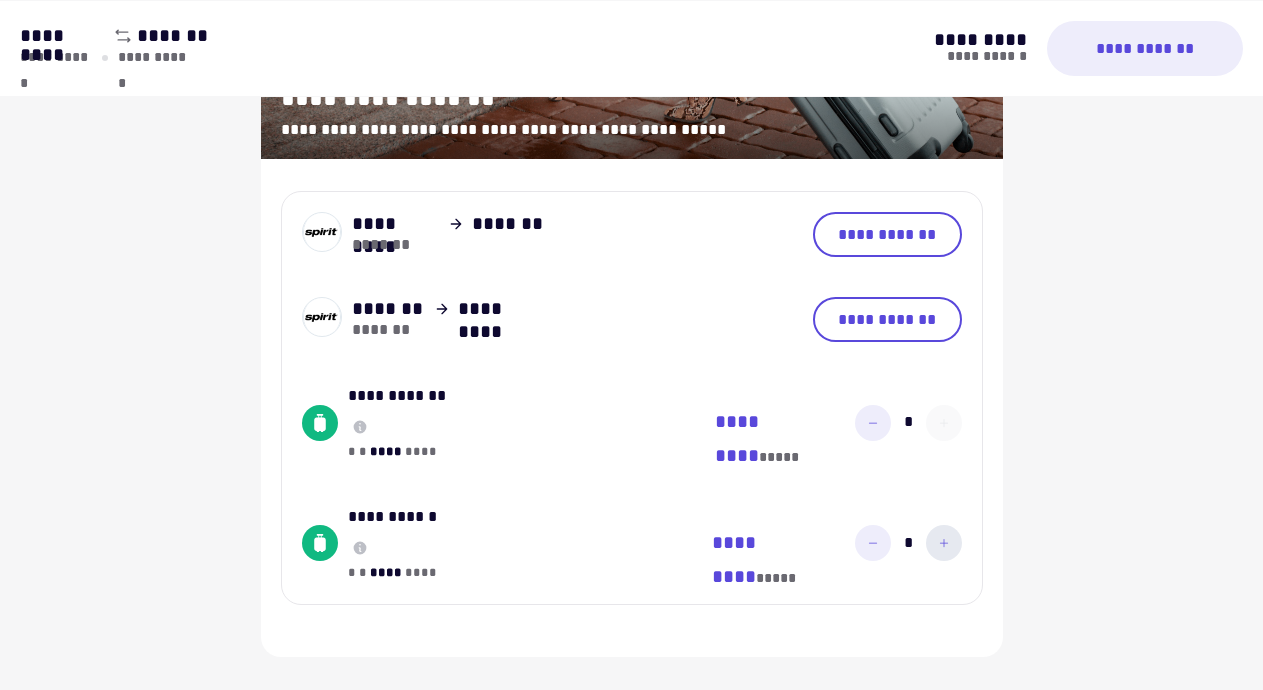 click 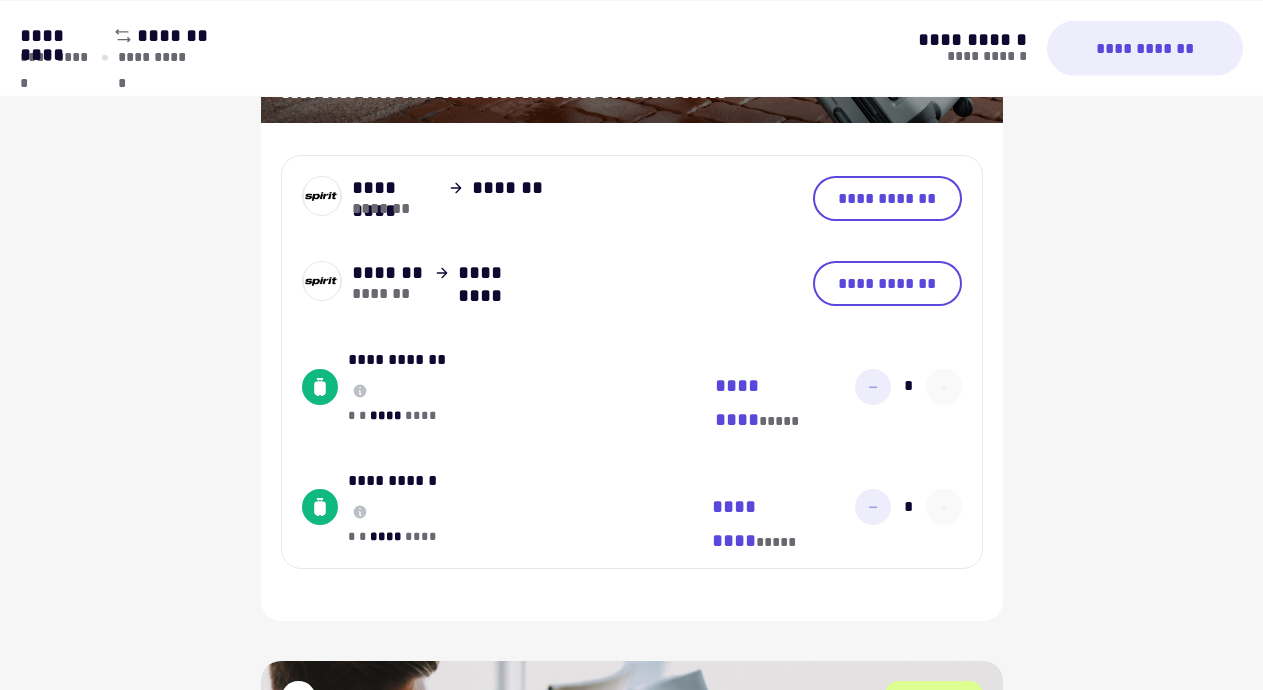 scroll, scrollTop: 776, scrollLeft: 0, axis: vertical 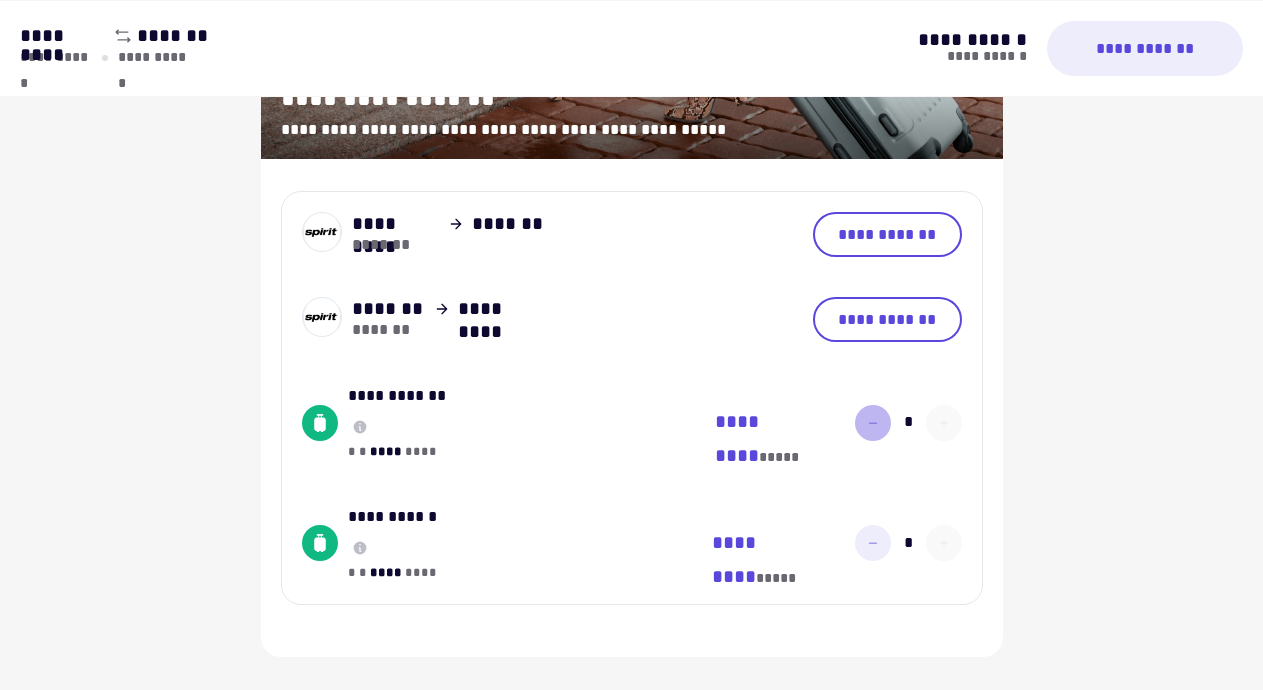 click 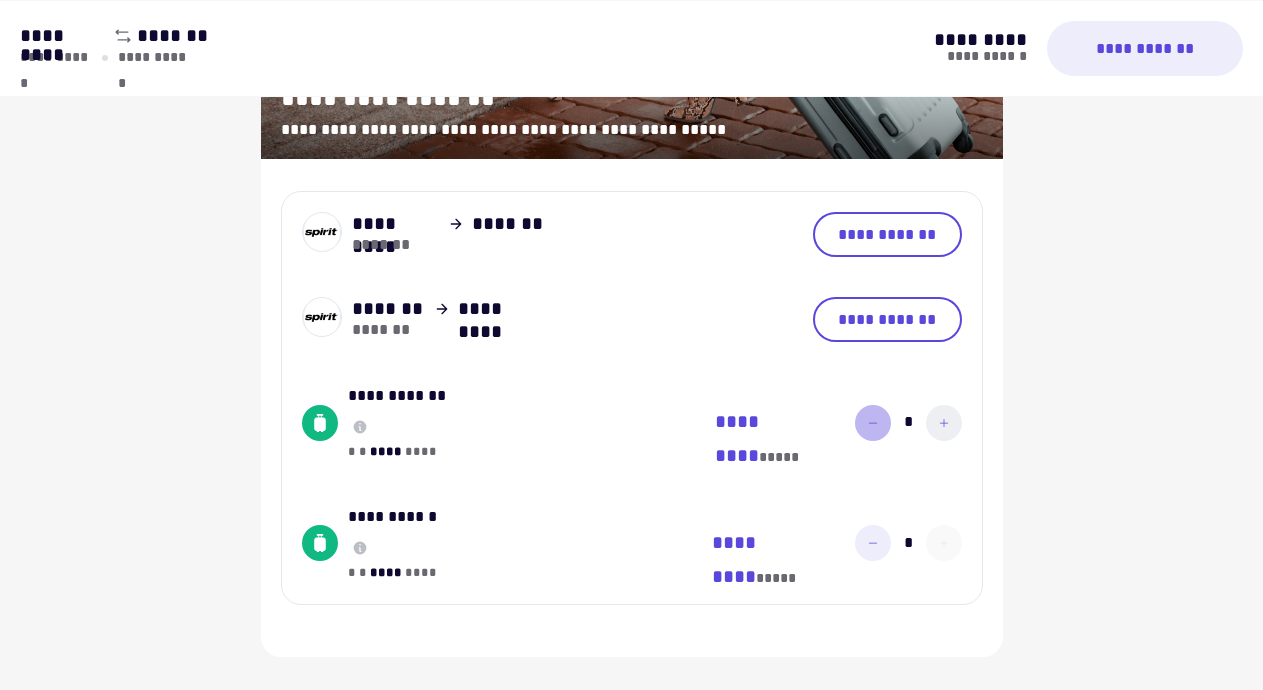 click 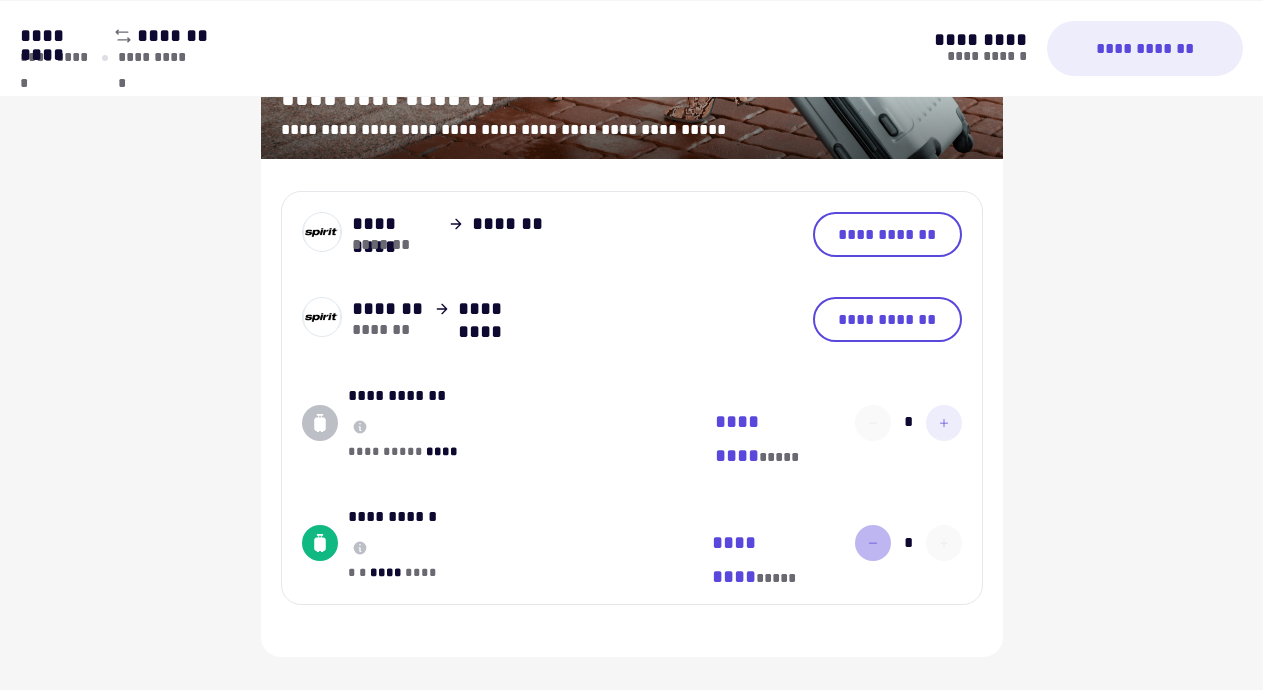 click at bounding box center [873, 543] 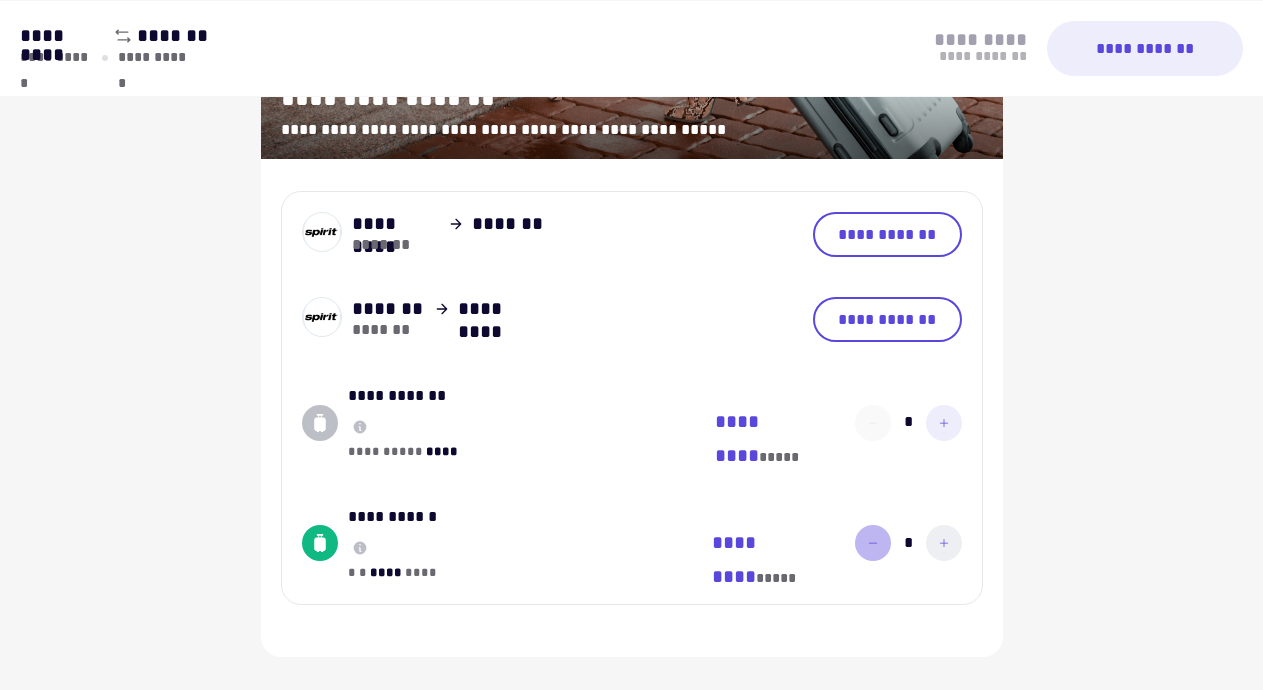 click at bounding box center [873, 543] 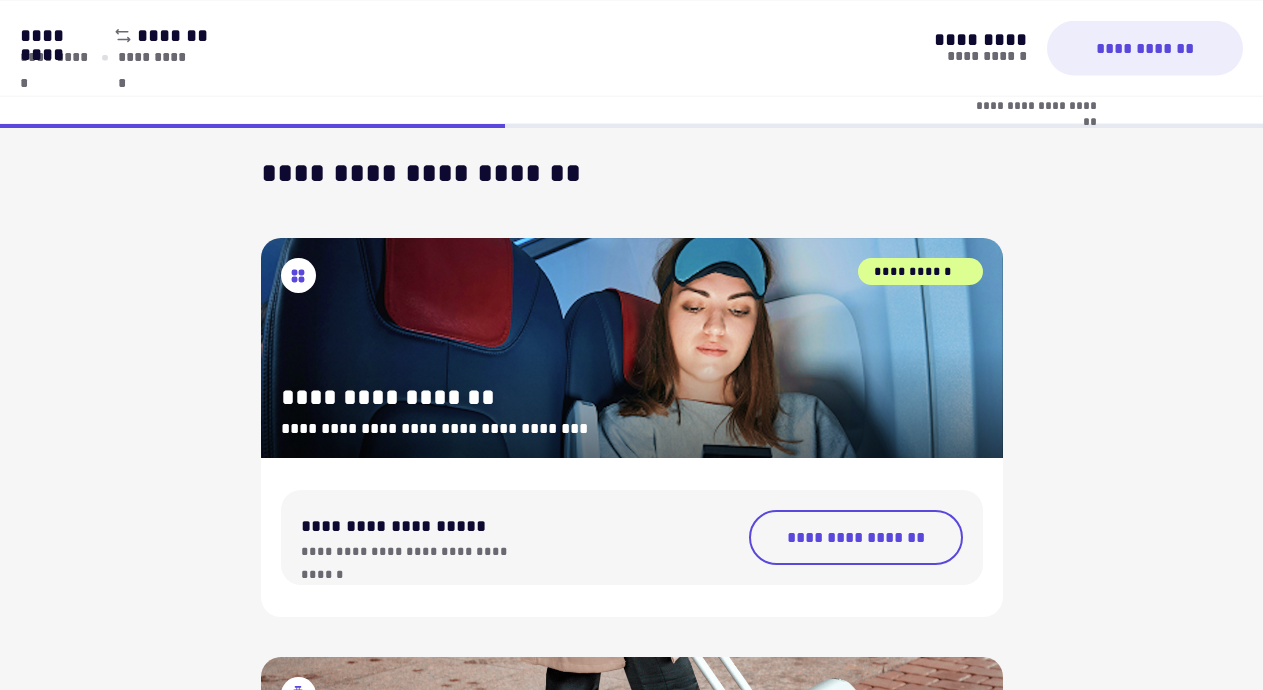 scroll, scrollTop: 0, scrollLeft: 0, axis: both 